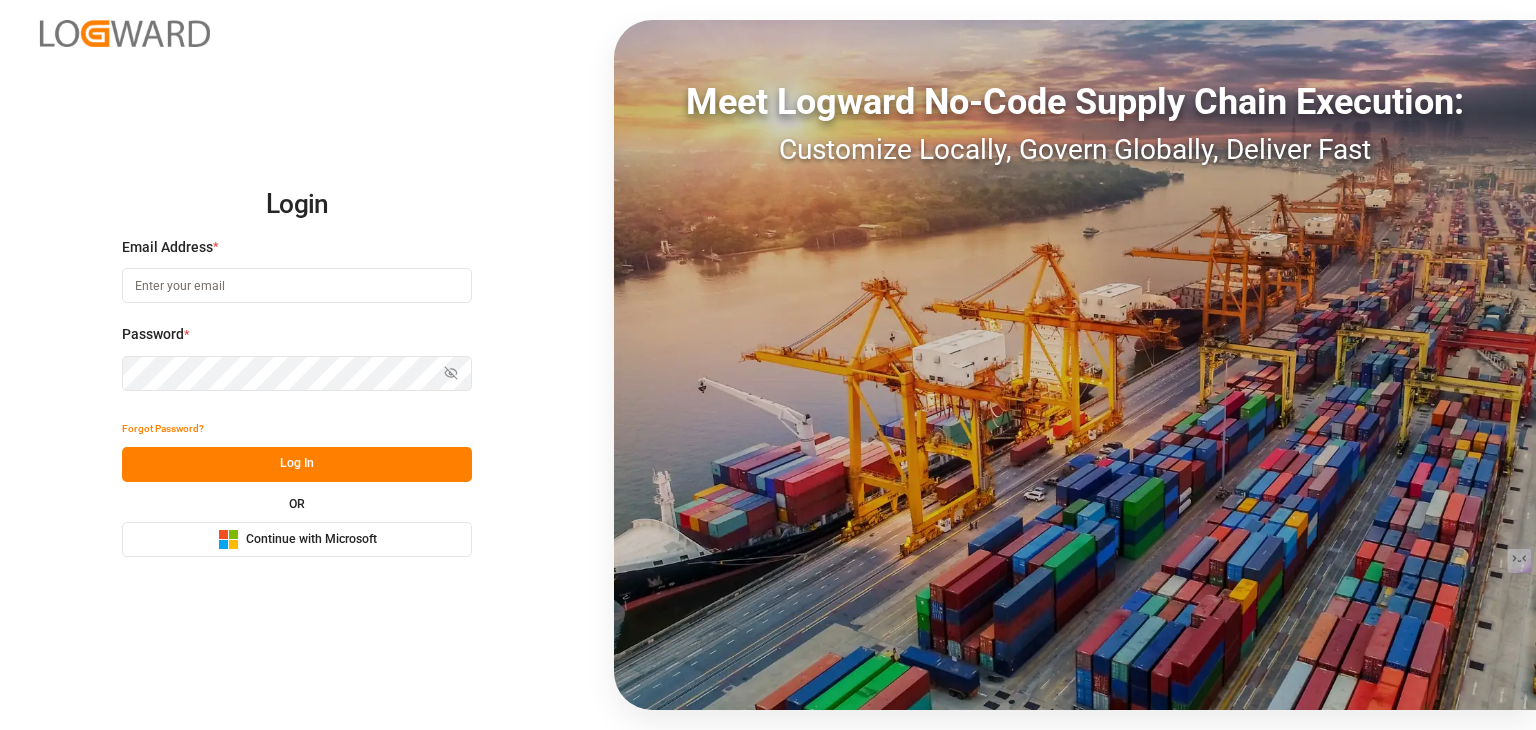 scroll, scrollTop: 0, scrollLeft: 0, axis: both 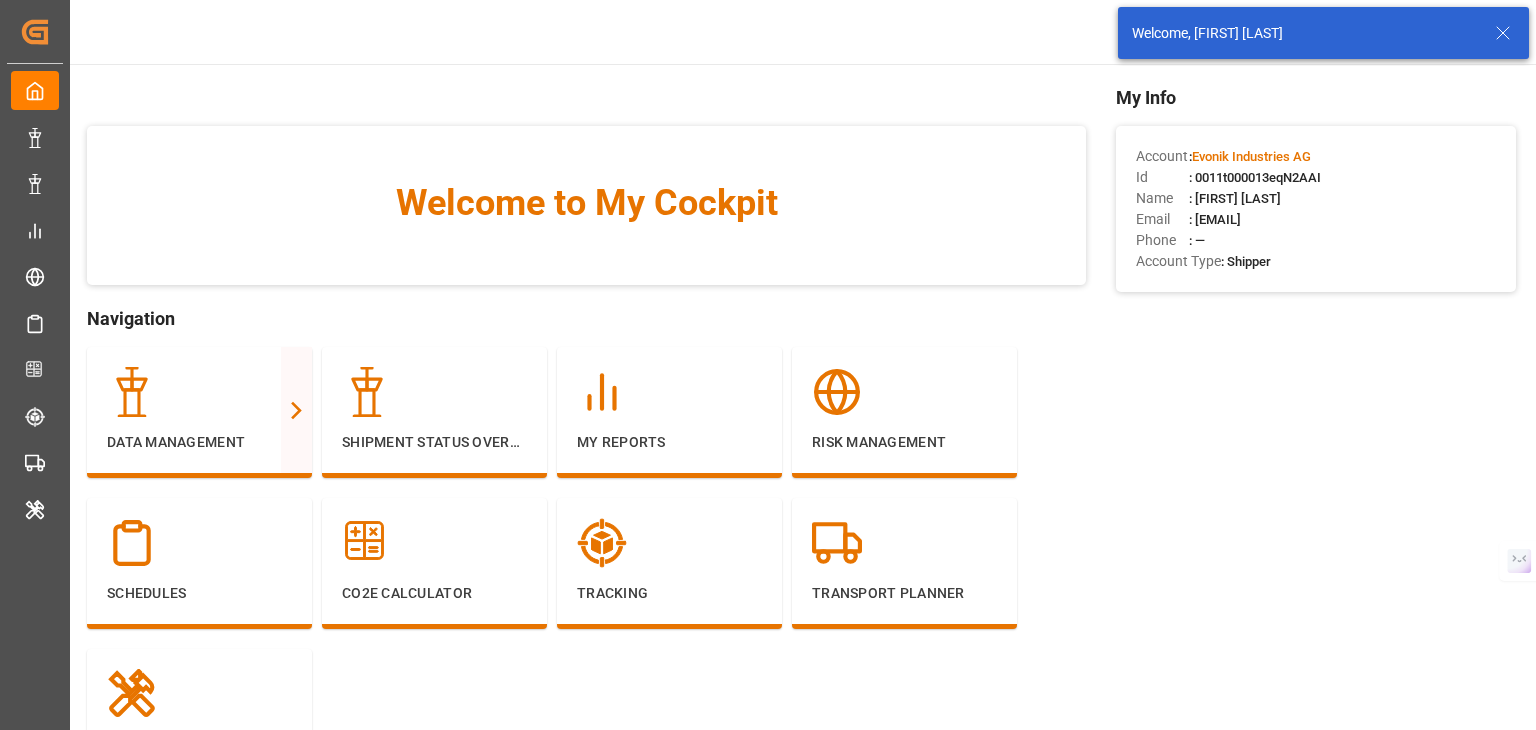 click 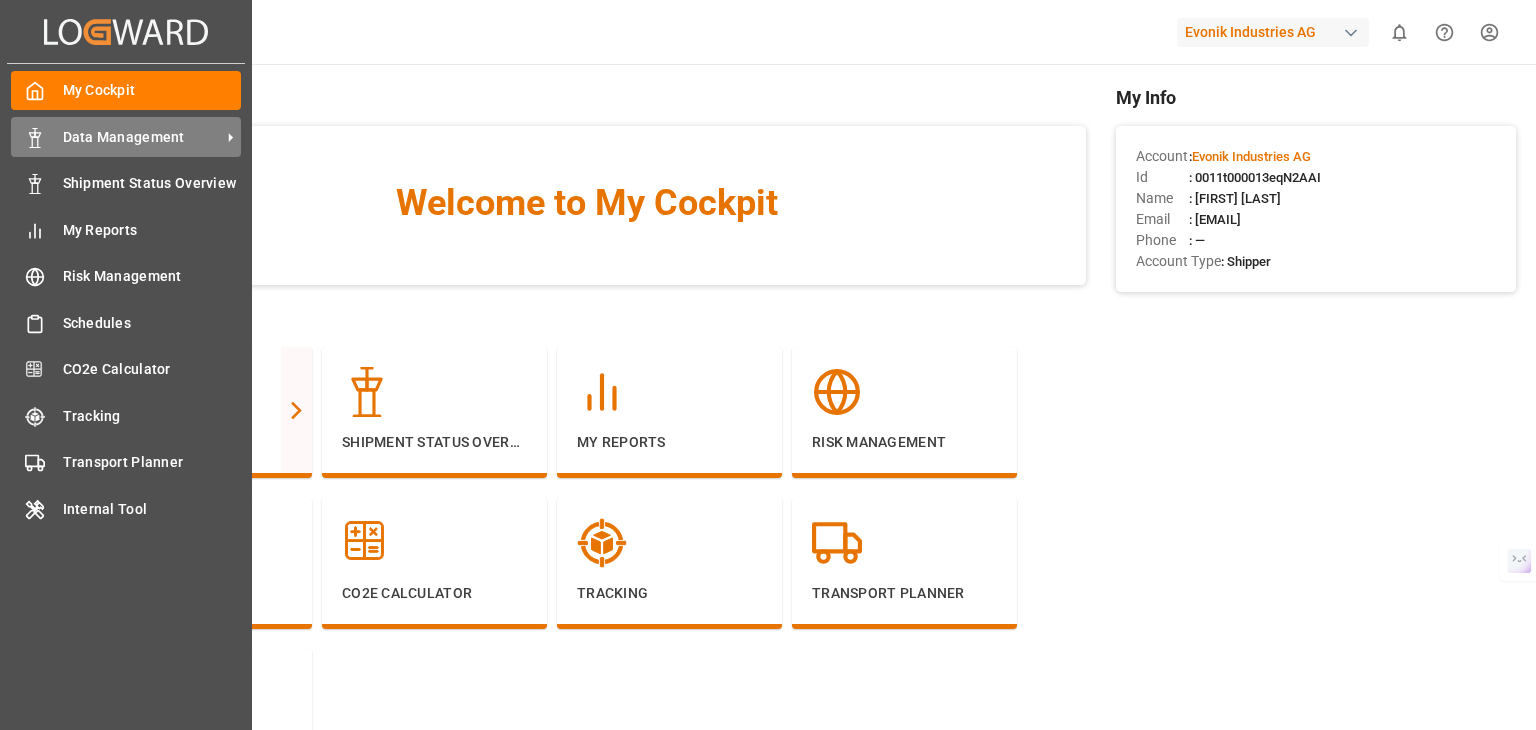 click on "Data Management" at bounding box center (142, 137) 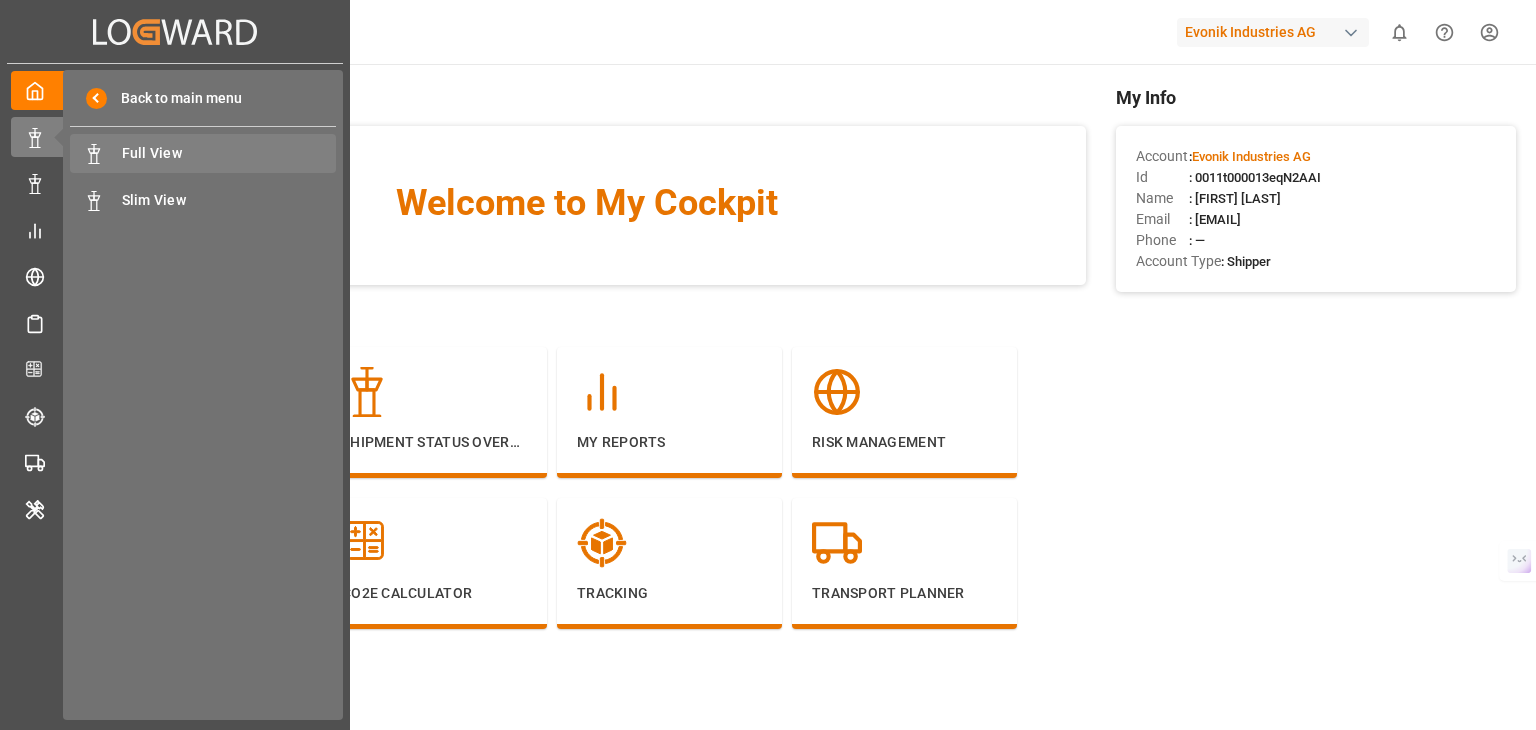 click on "Full View" at bounding box center [229, 153] 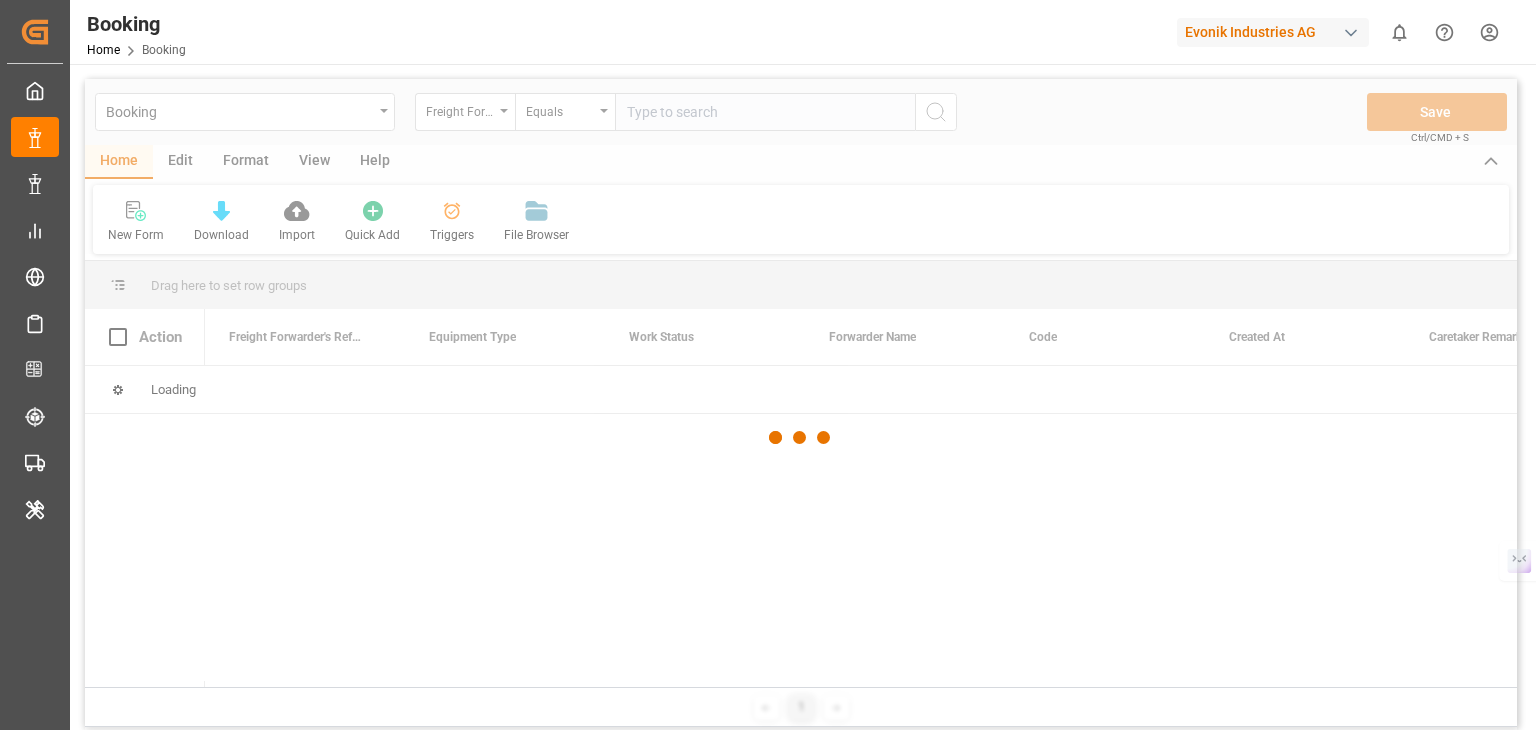 click at bounding box center [801, 438] 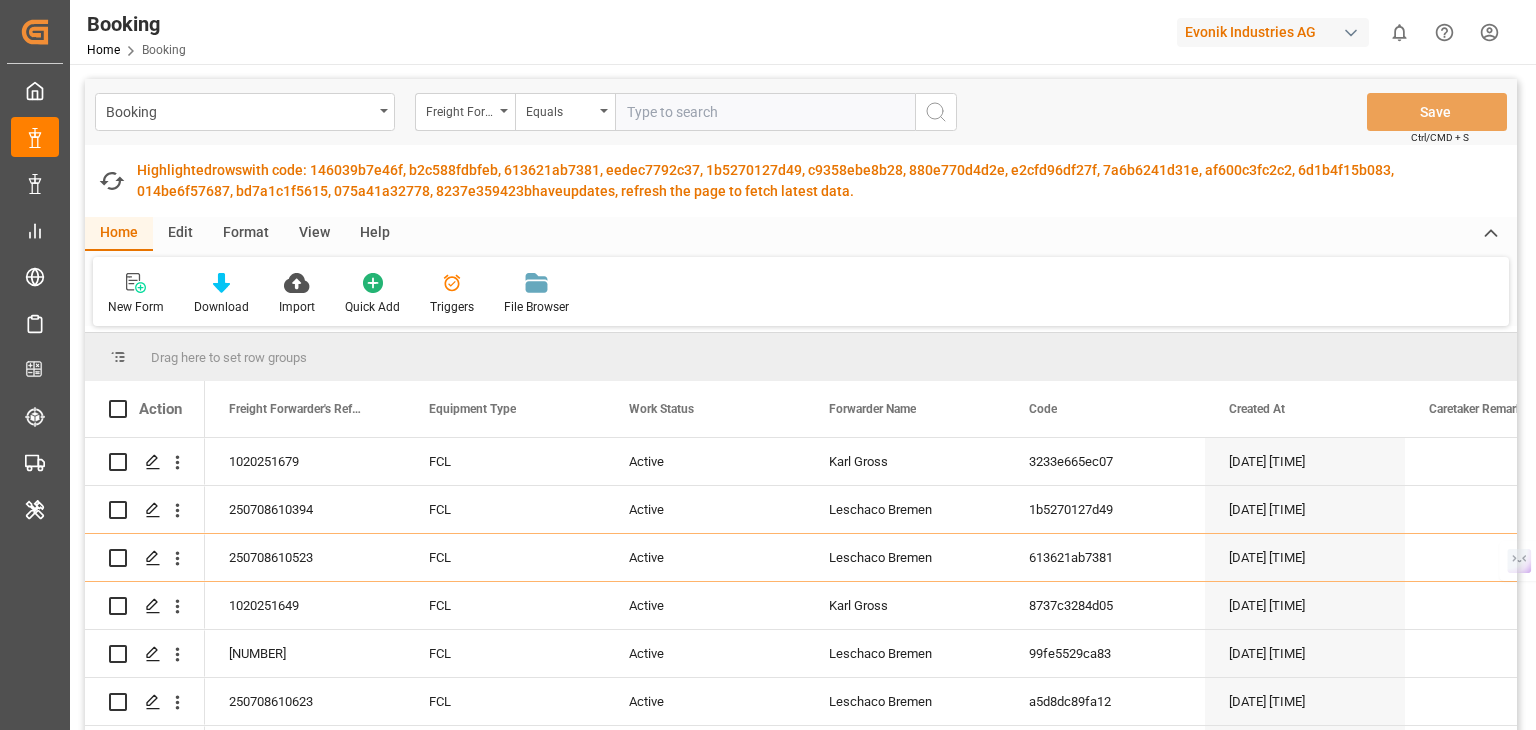 click on "Edit" at bounding box center [180, 234] 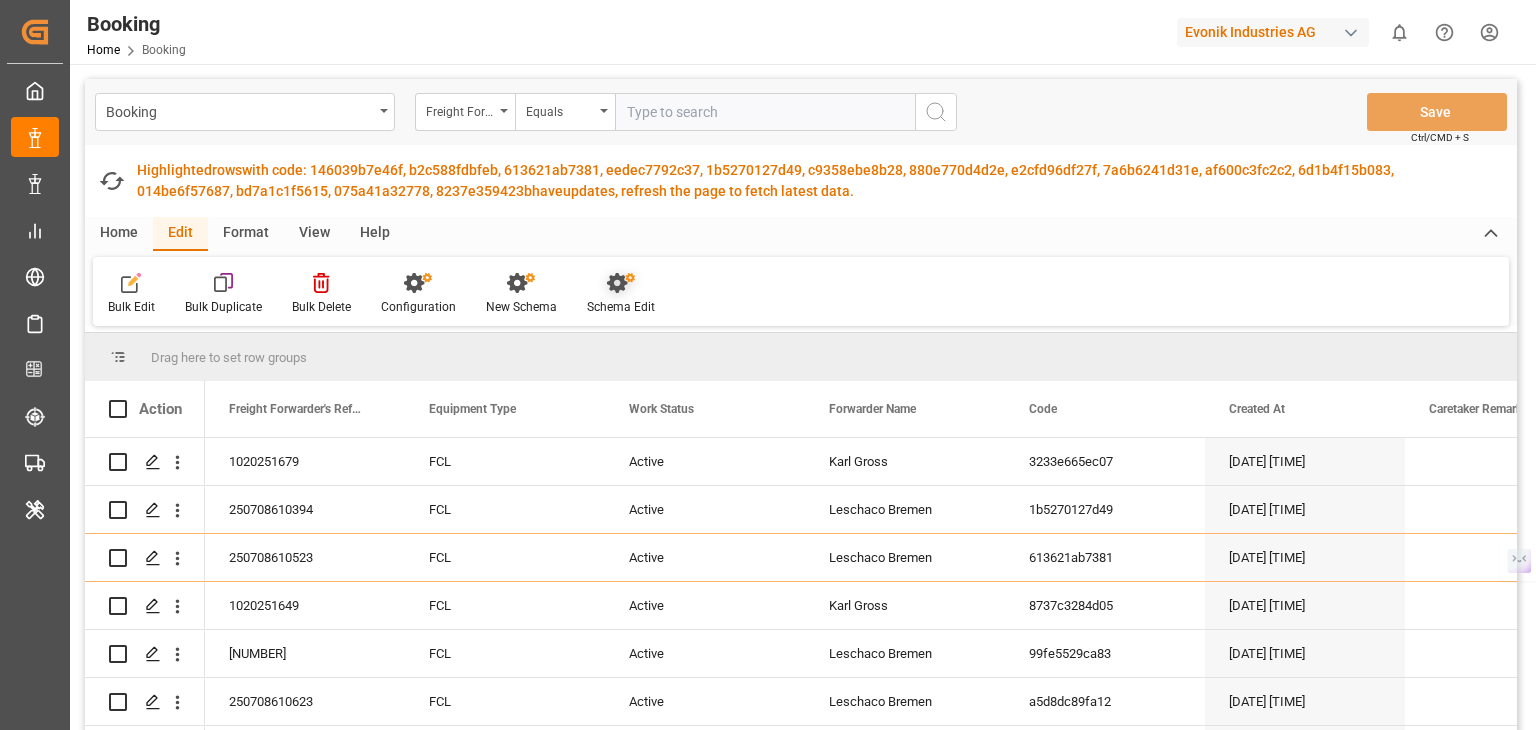 click on "Schema Edit" at bounding box center [621, 294] 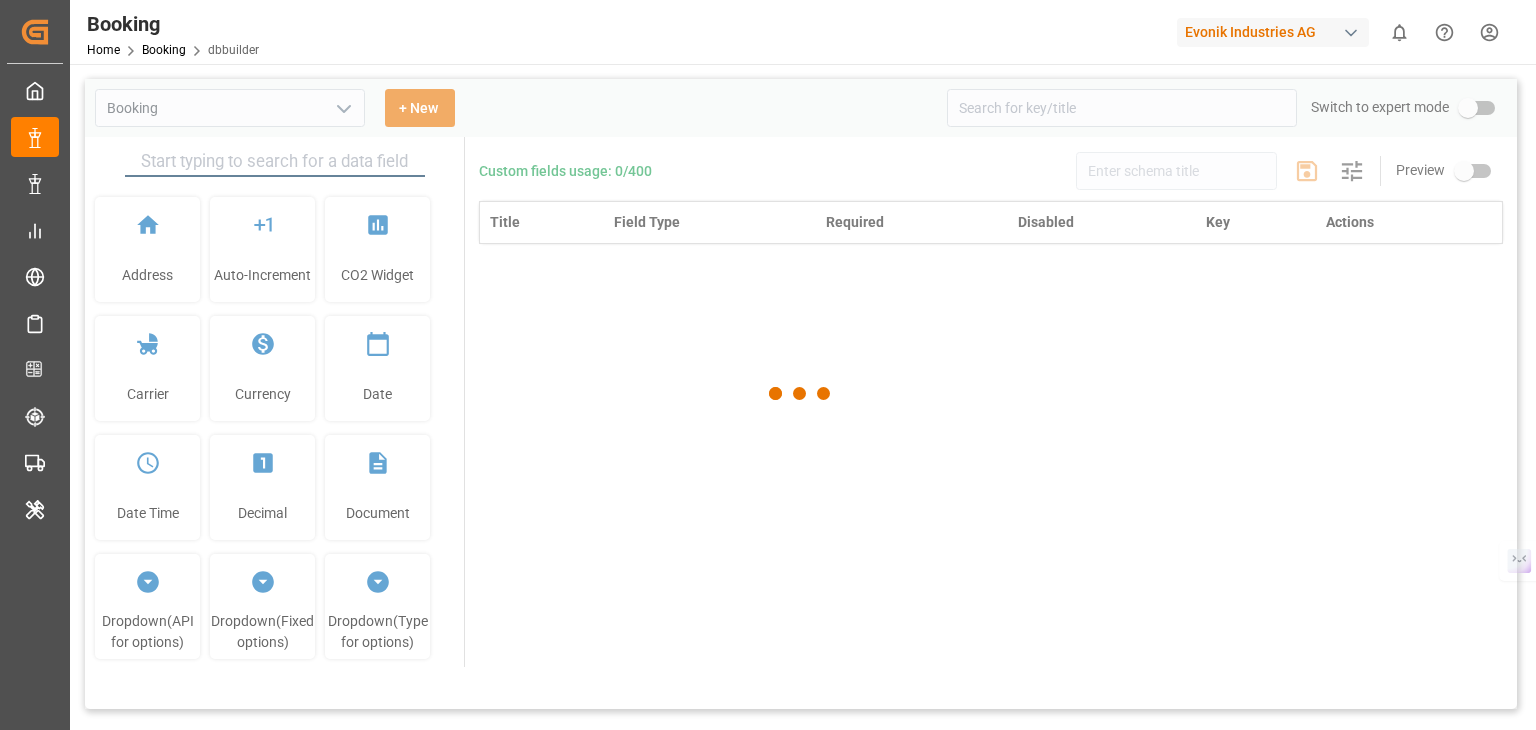 type on "Booking" 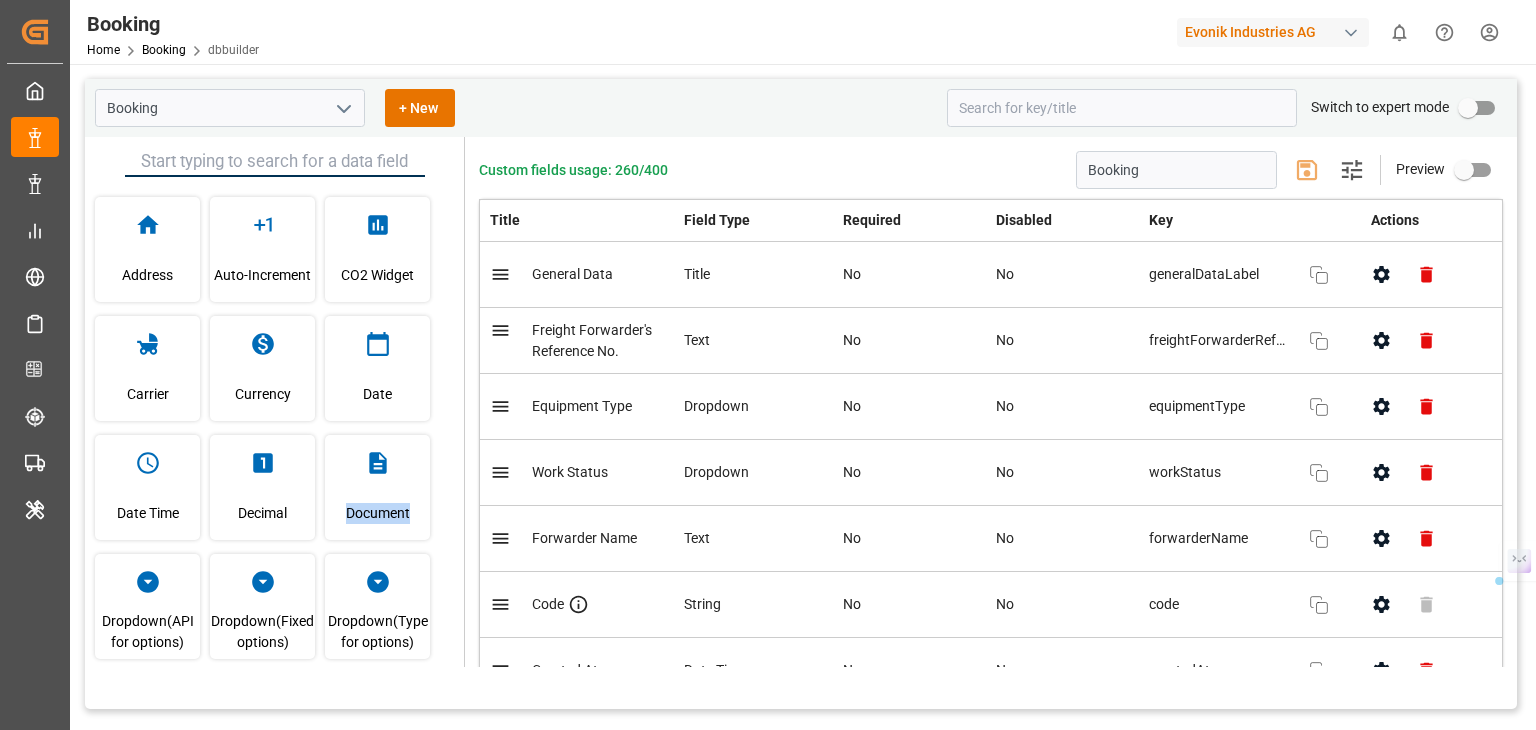 click on "Evonik Industries AG" at bounding box center [1273, 32] 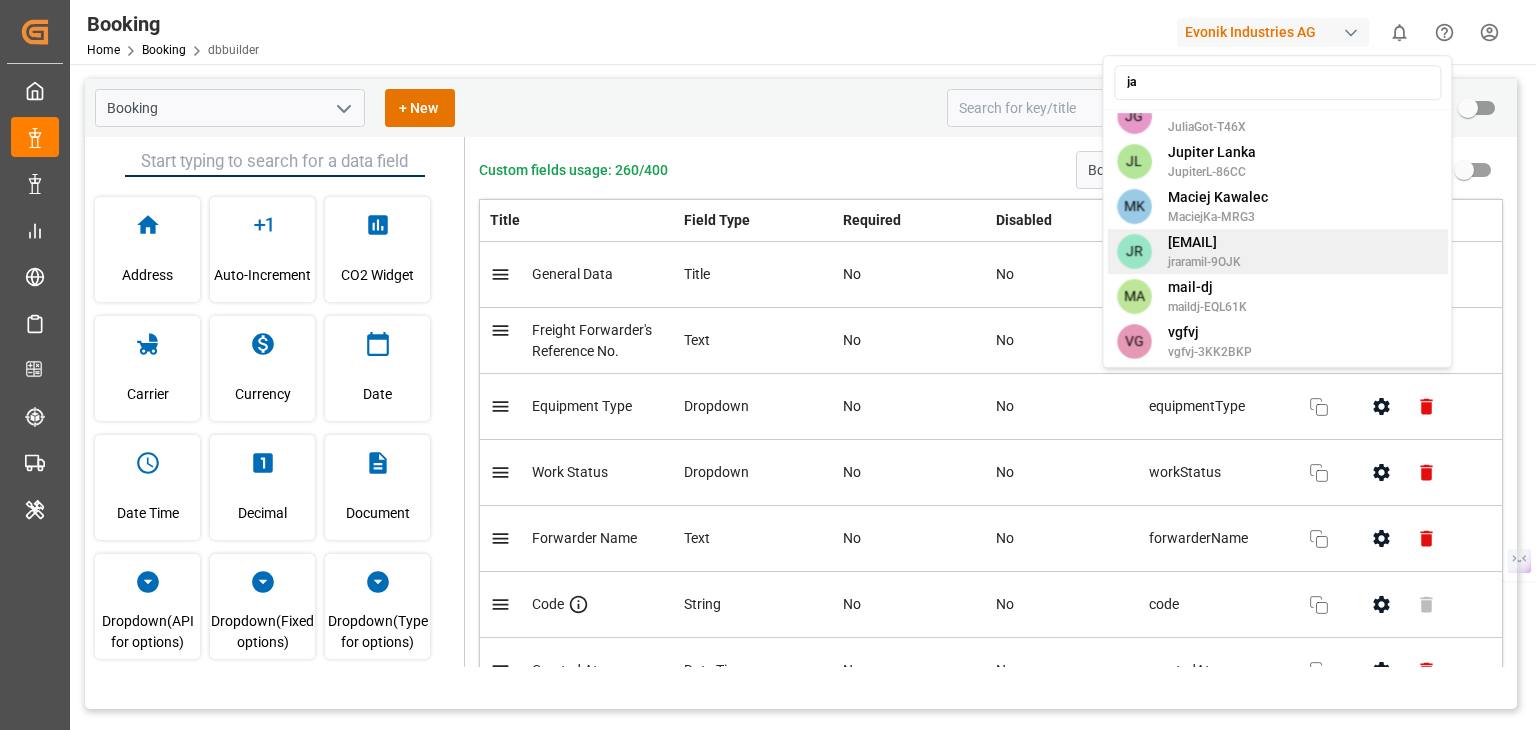 scroll, scrollTop: 0, scrollLeft: 0, axis: both 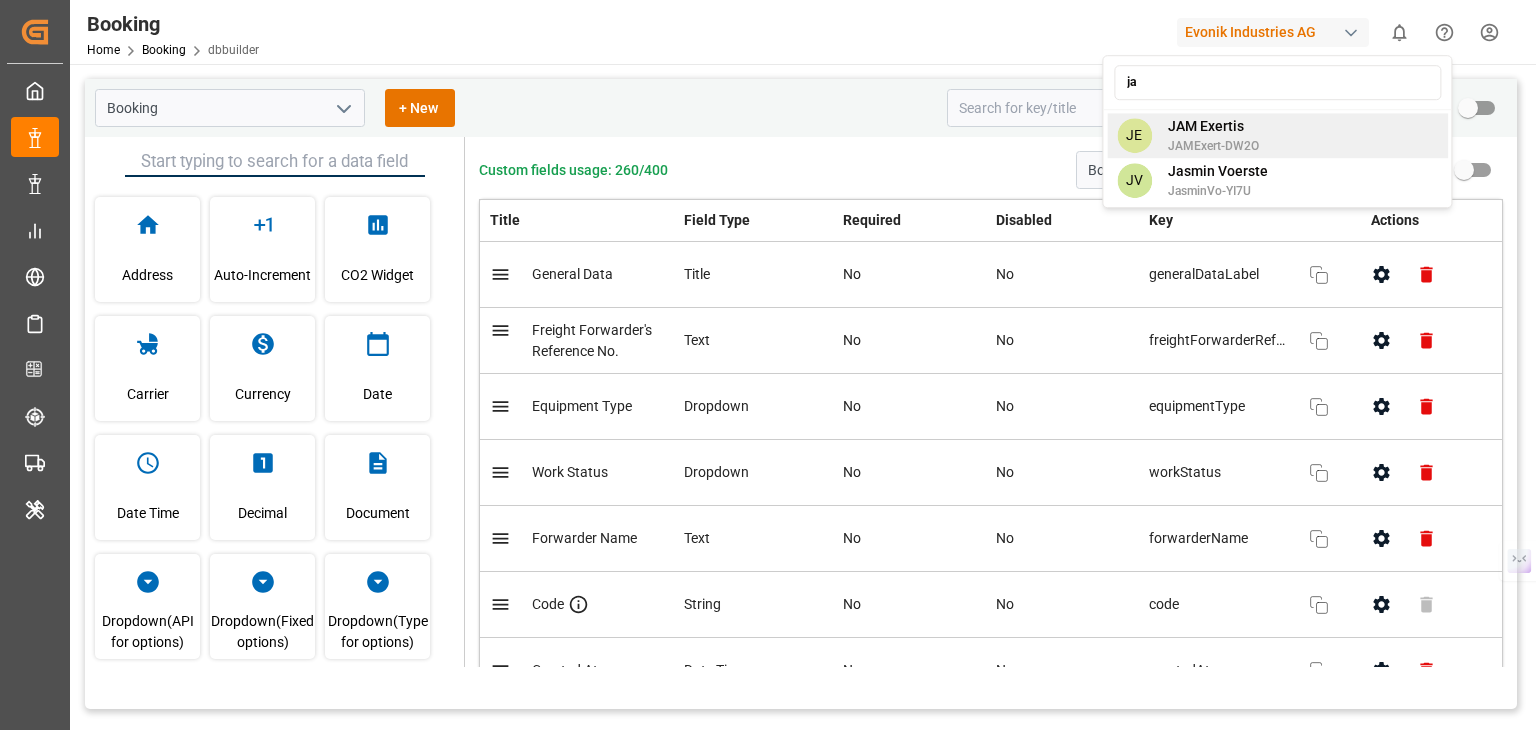 type on "ja" 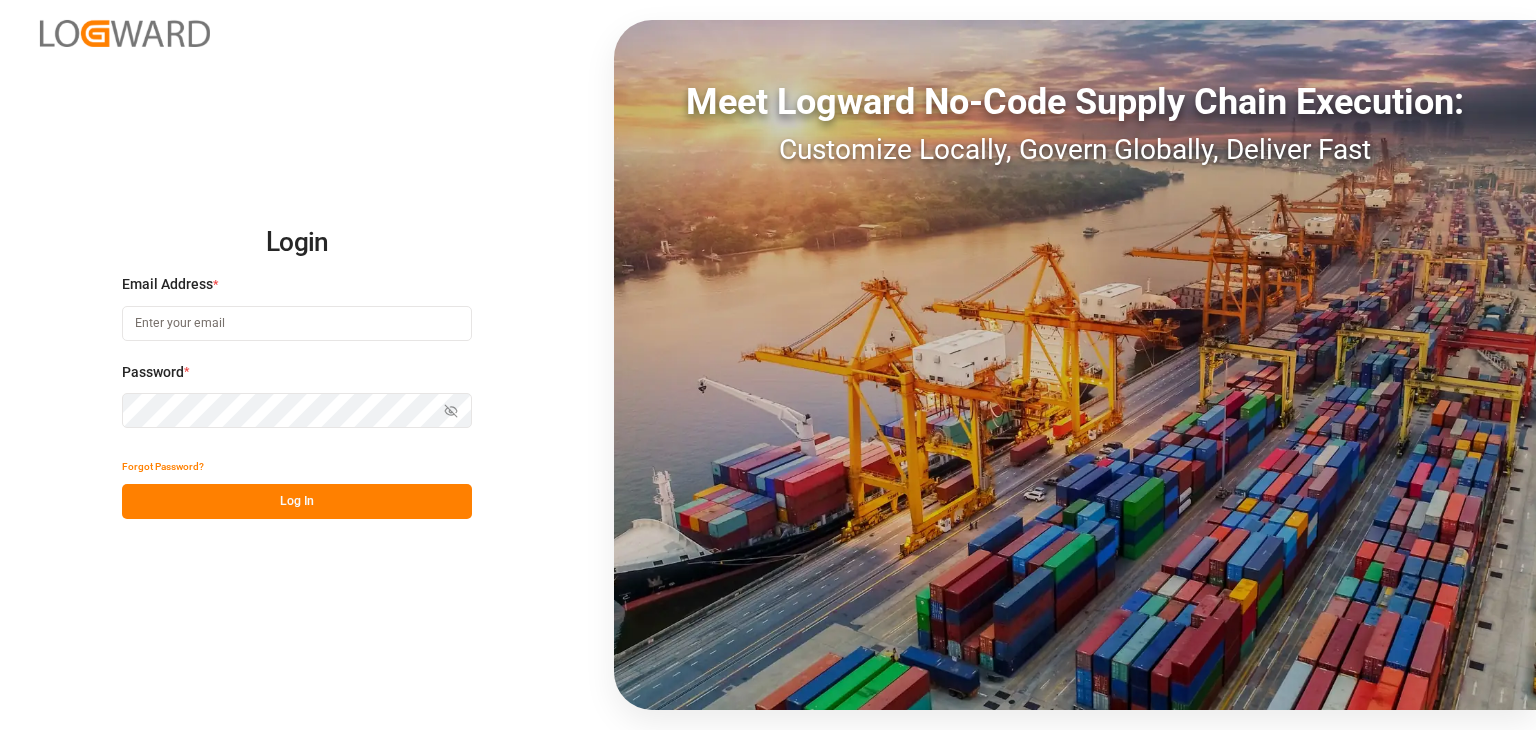 scroll, scrollTop: 0, scrollLeft: 0, axis: both 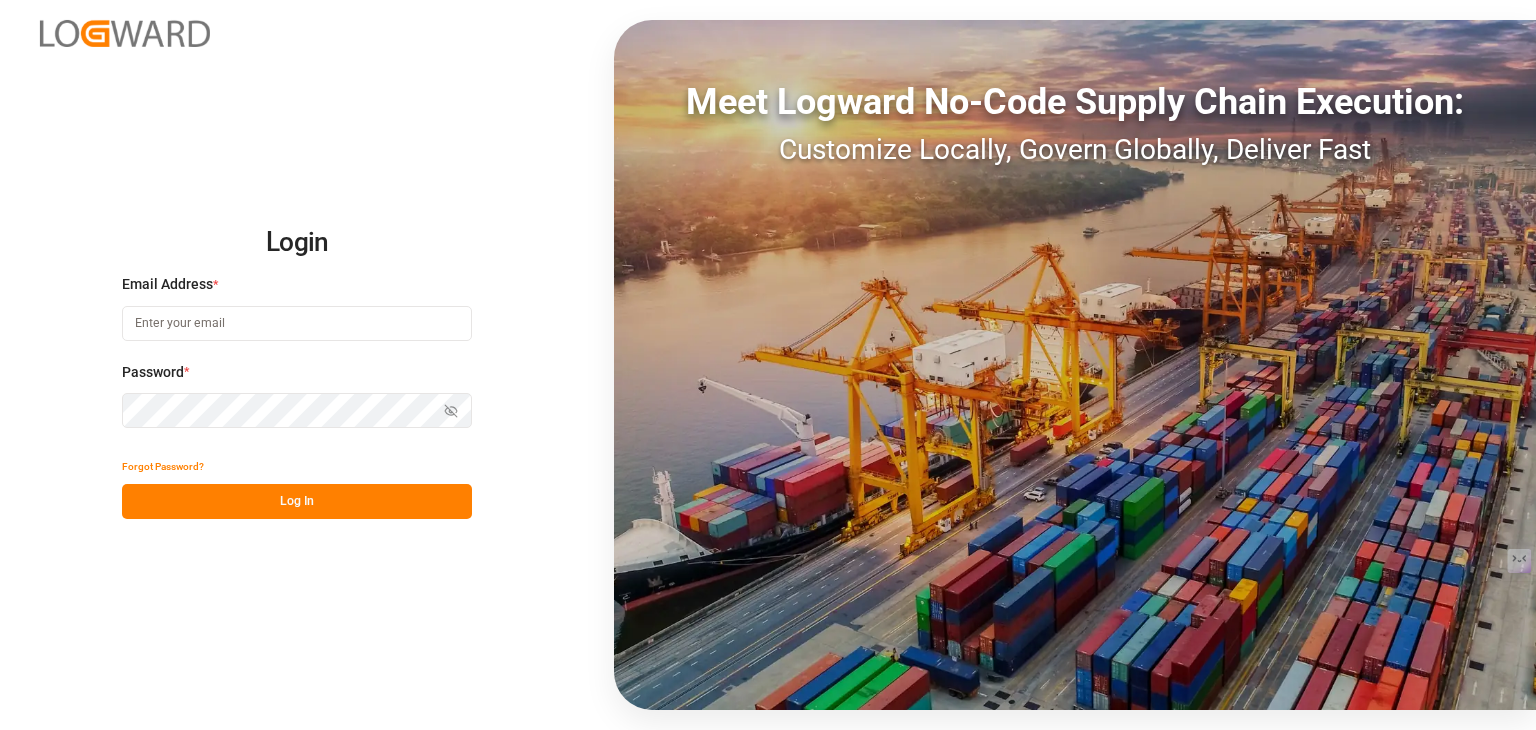 click on "Email Address *" at bounding box center [297, 318] 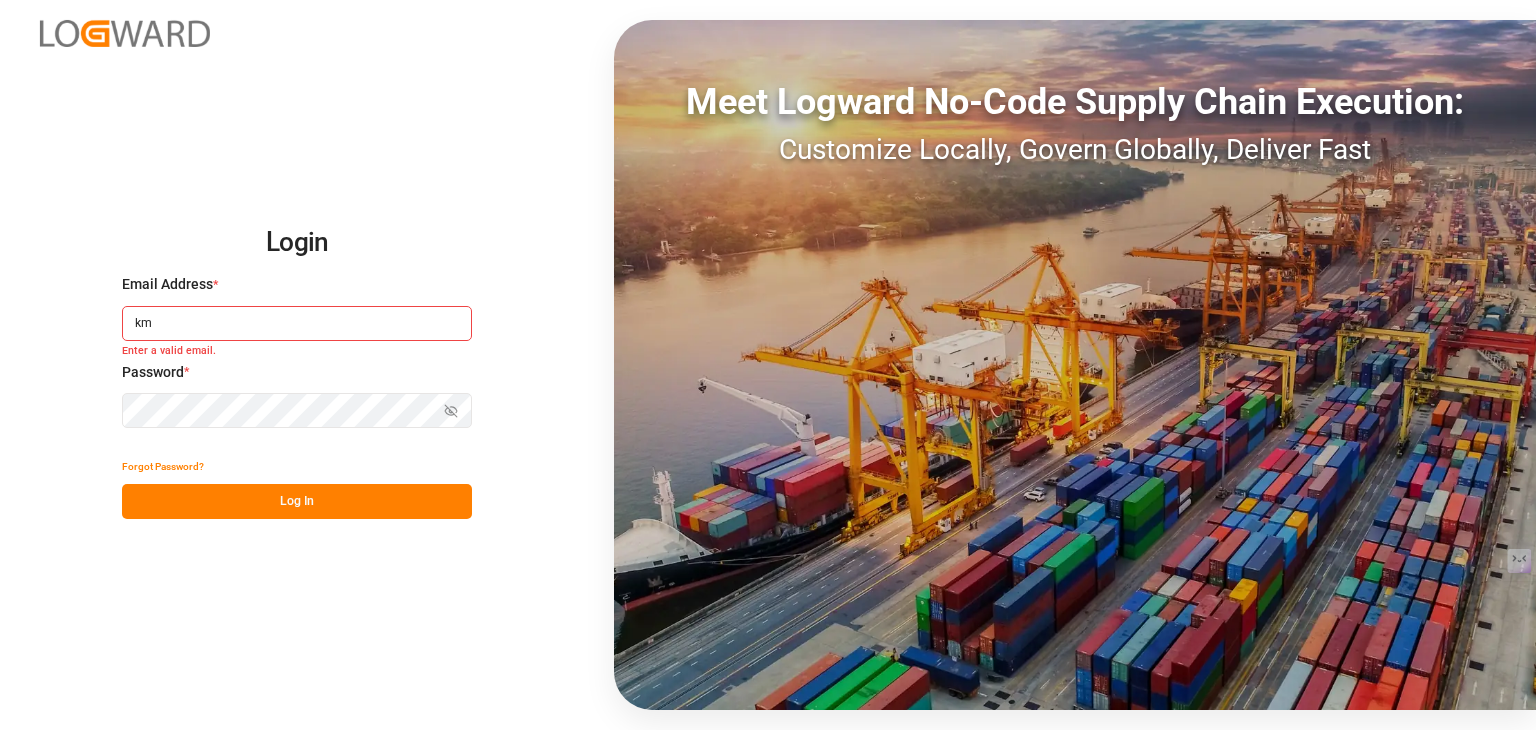 click on "km" at bounding box center [297, 323] 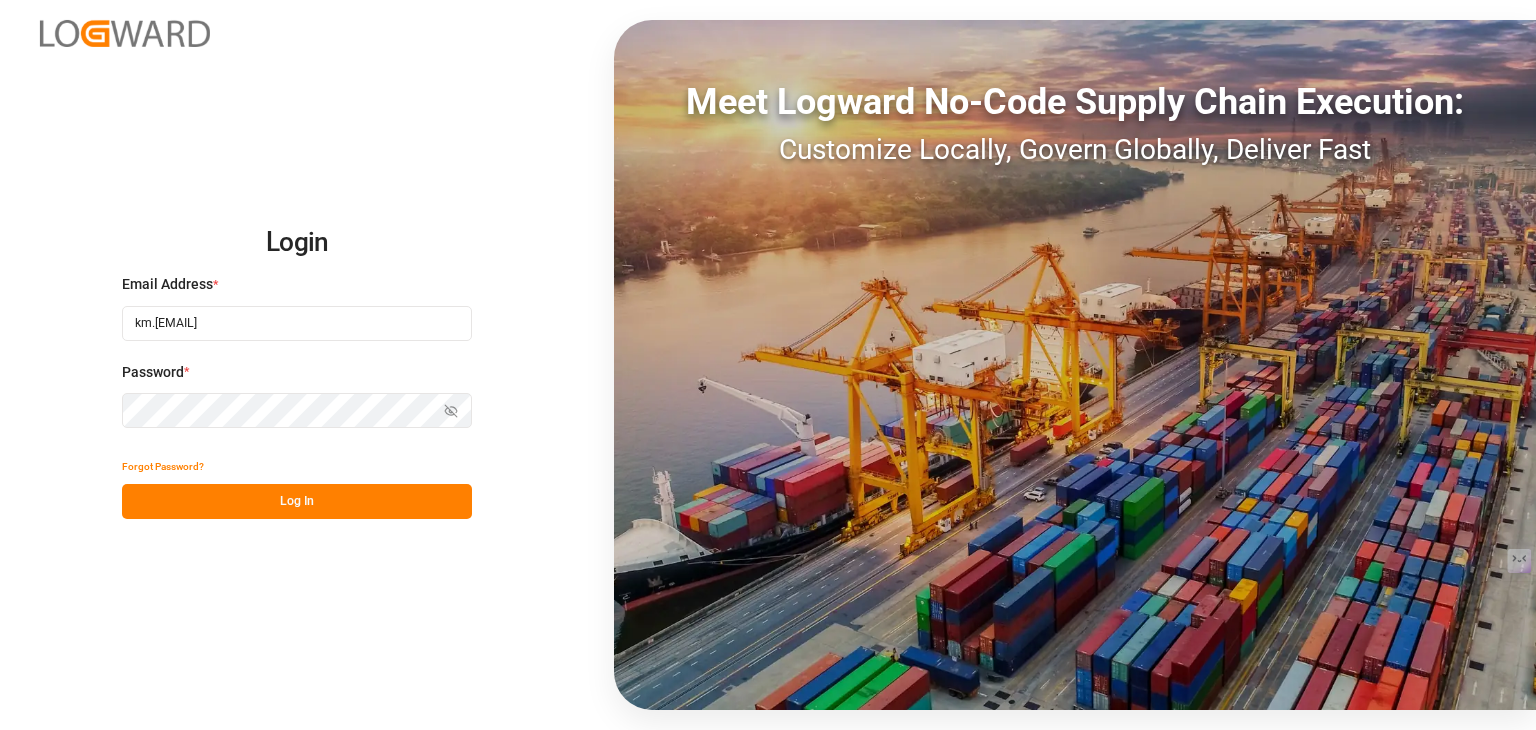 type on "km.vardhini@logward.com" 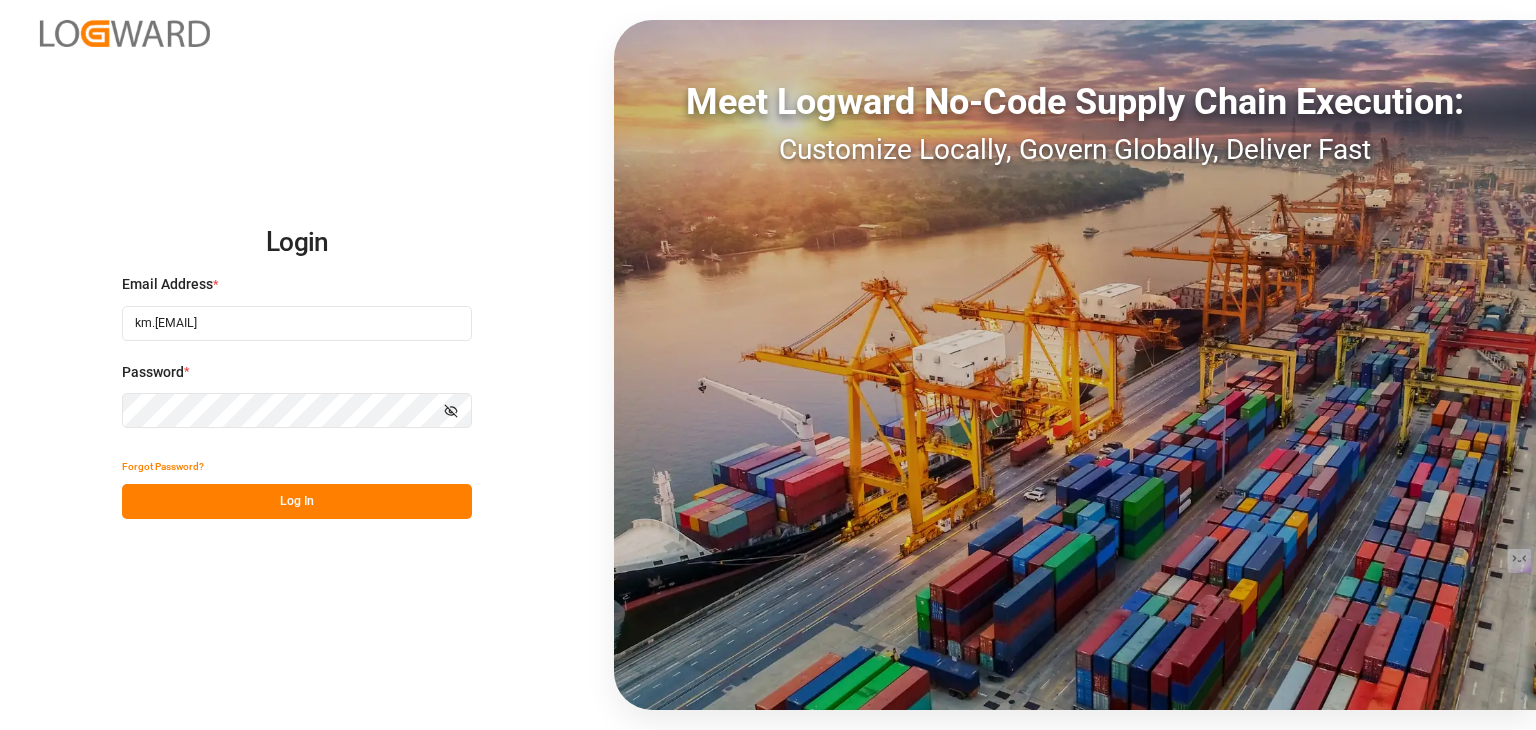 click on "Log In" at bounding box center [297, 501] 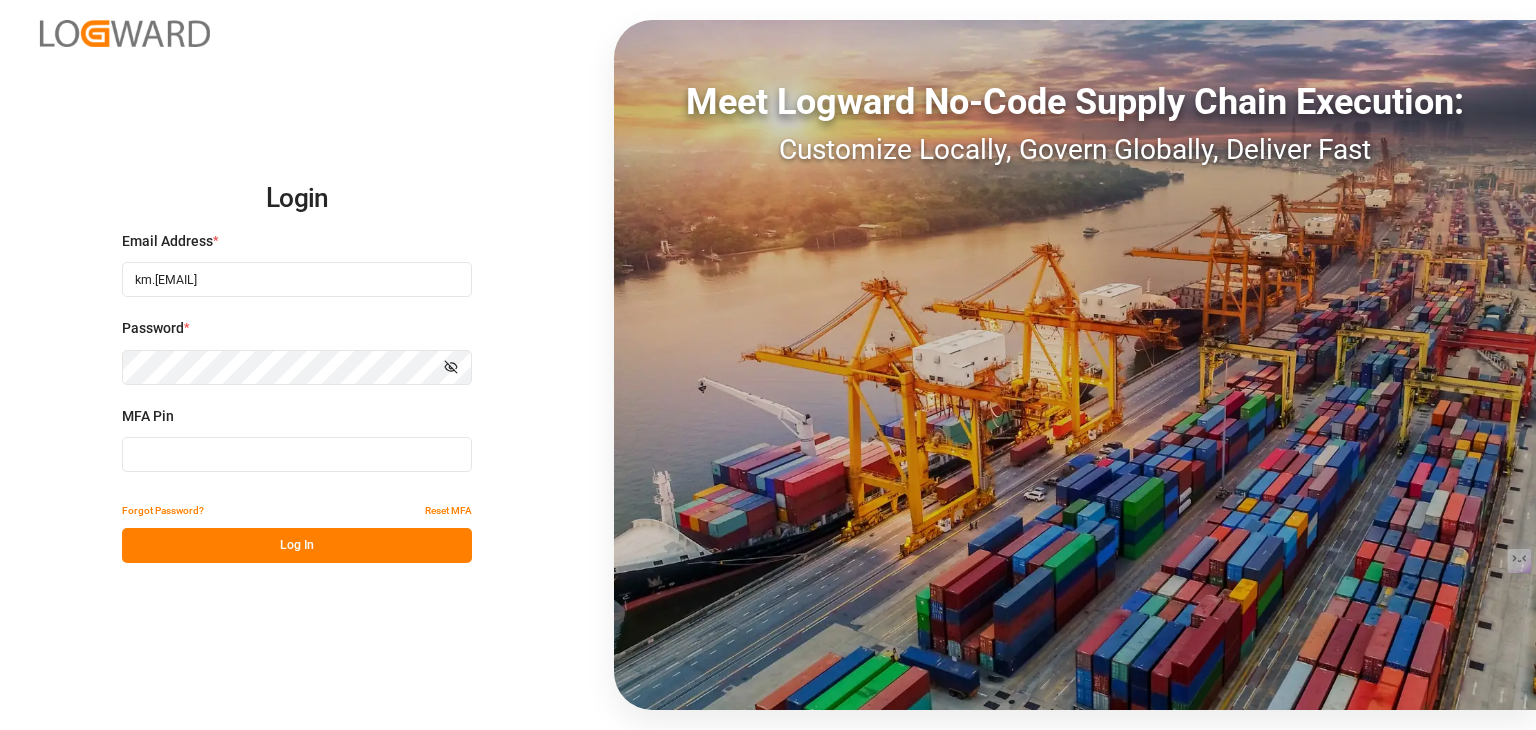 click at bounding box center [297, 454] 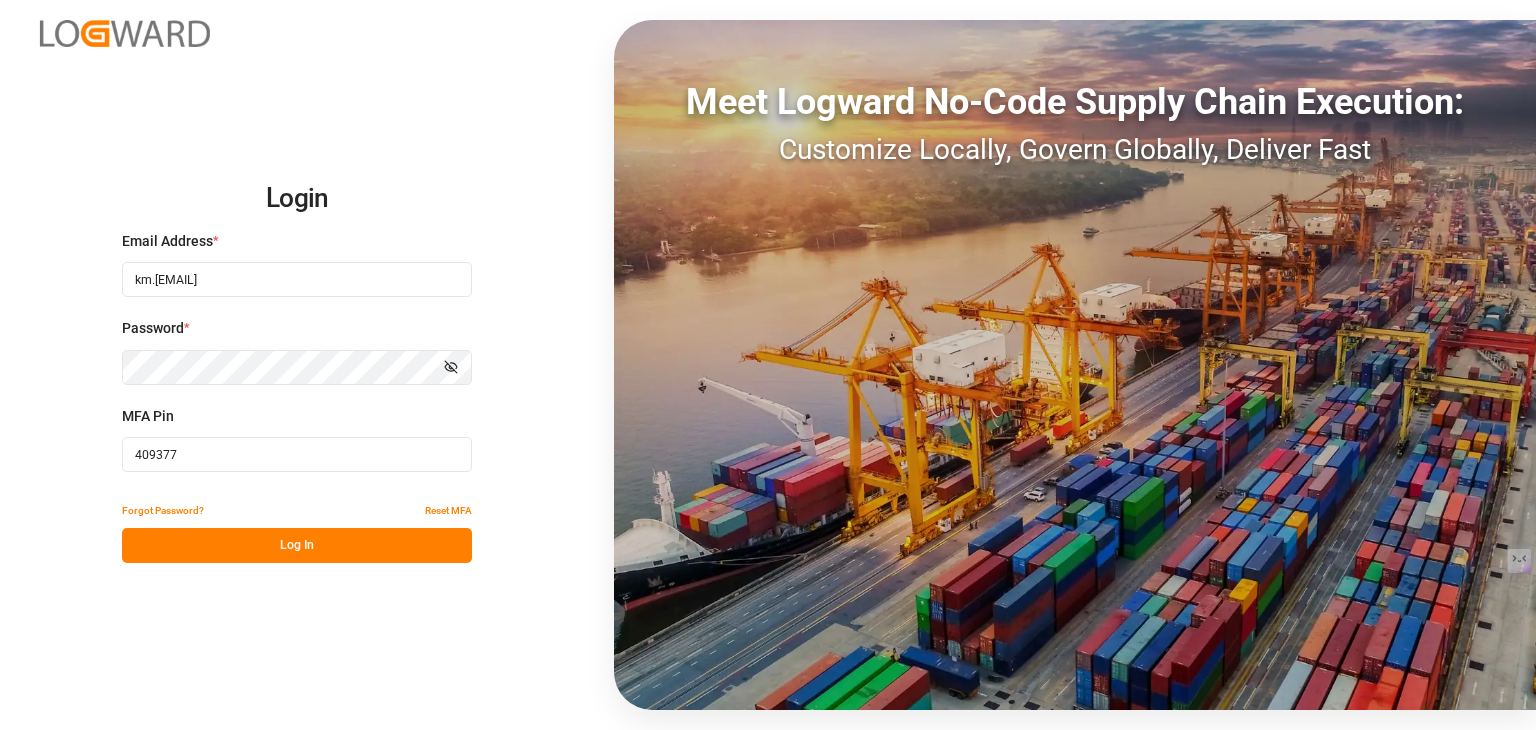 type on "409377" 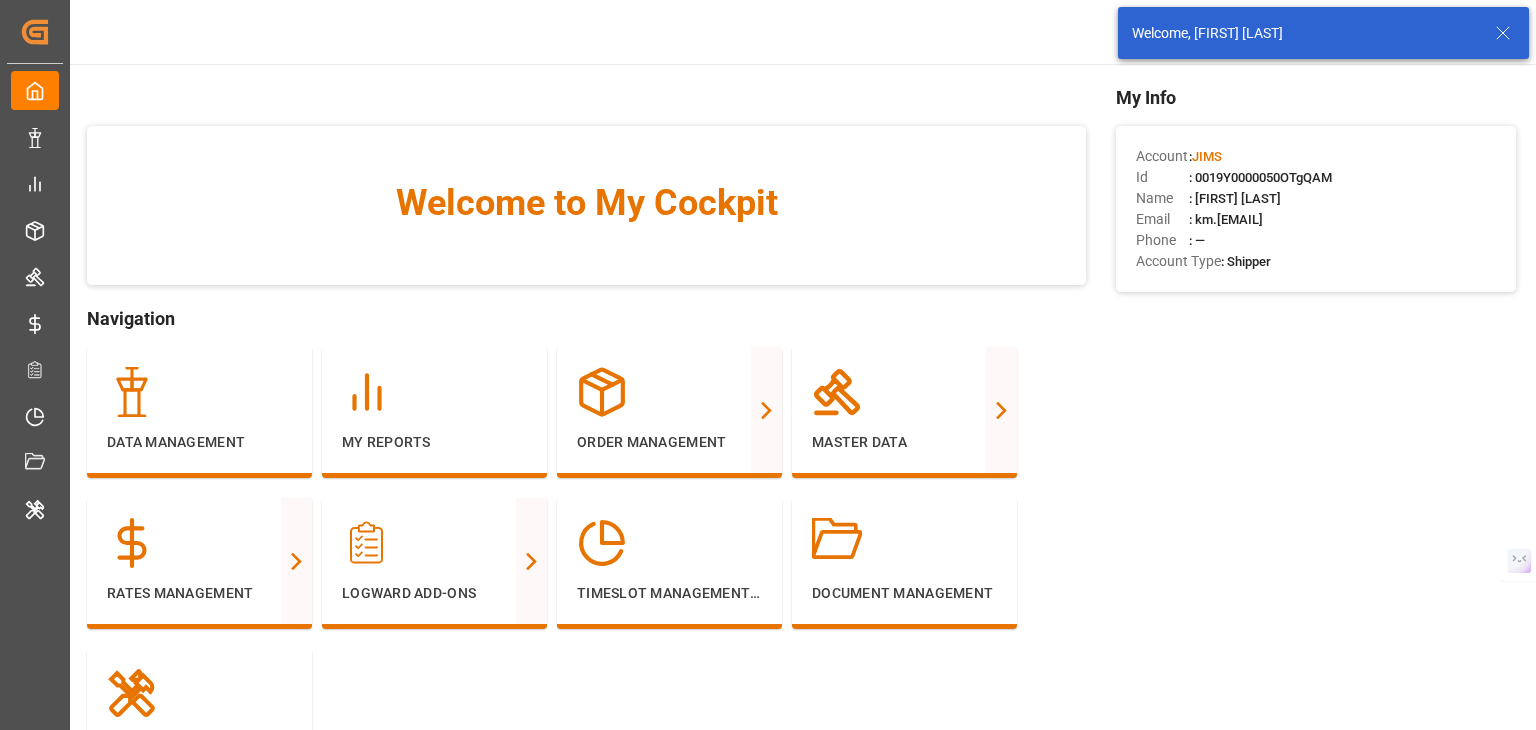 click 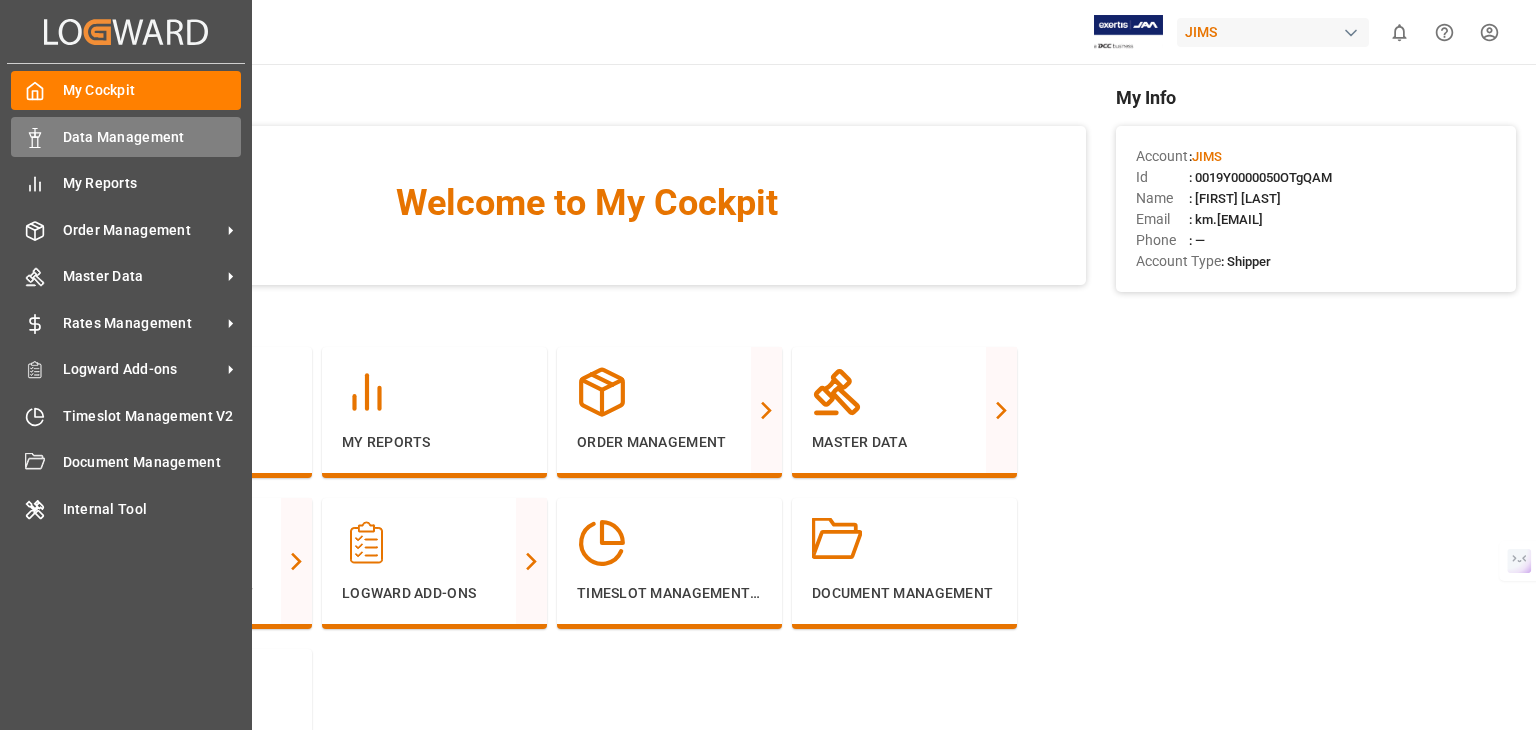 click on "Data Management Data Management" at bounding box center (126, 136) 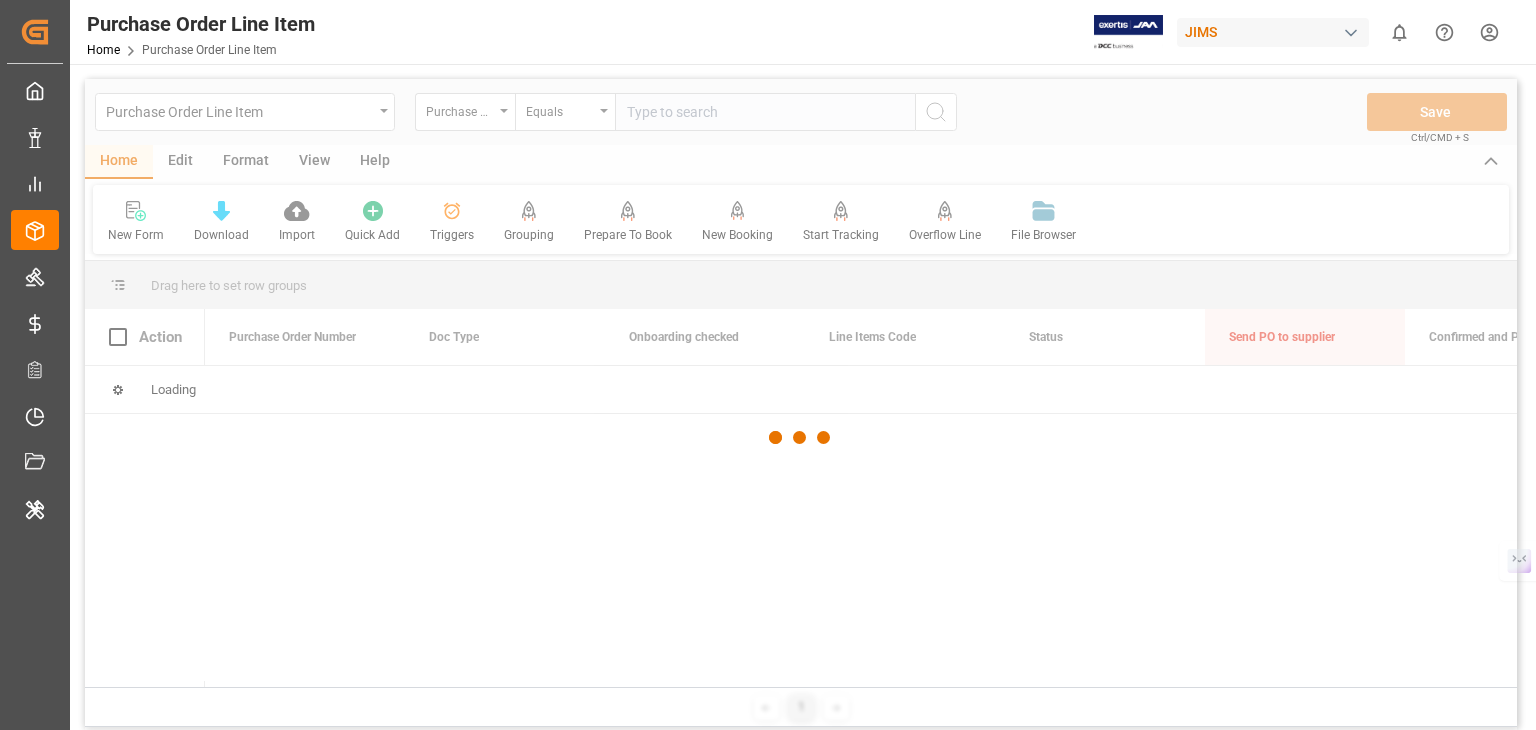click at bounding box center (801, 438) 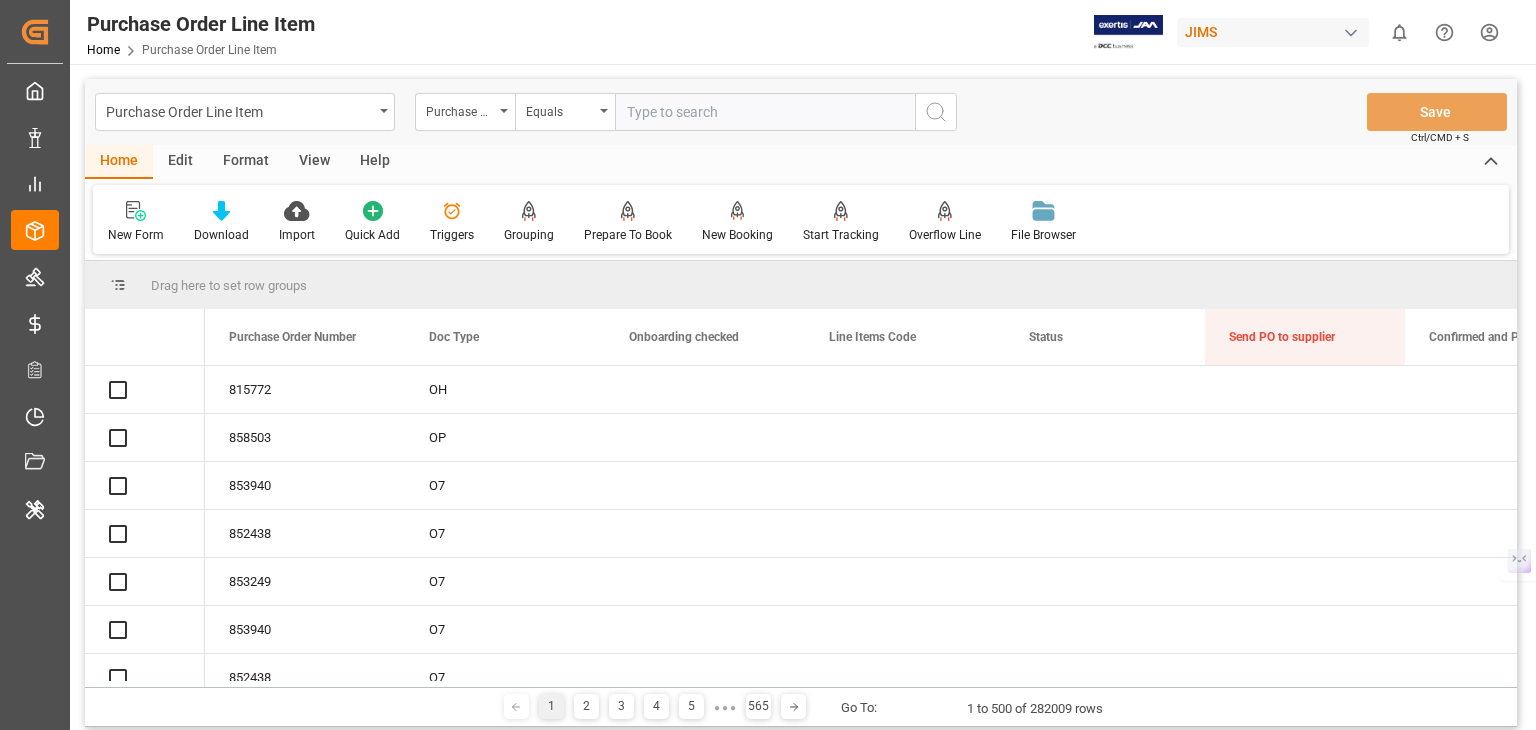 click on "Edit" at bounding box center (180, 162) 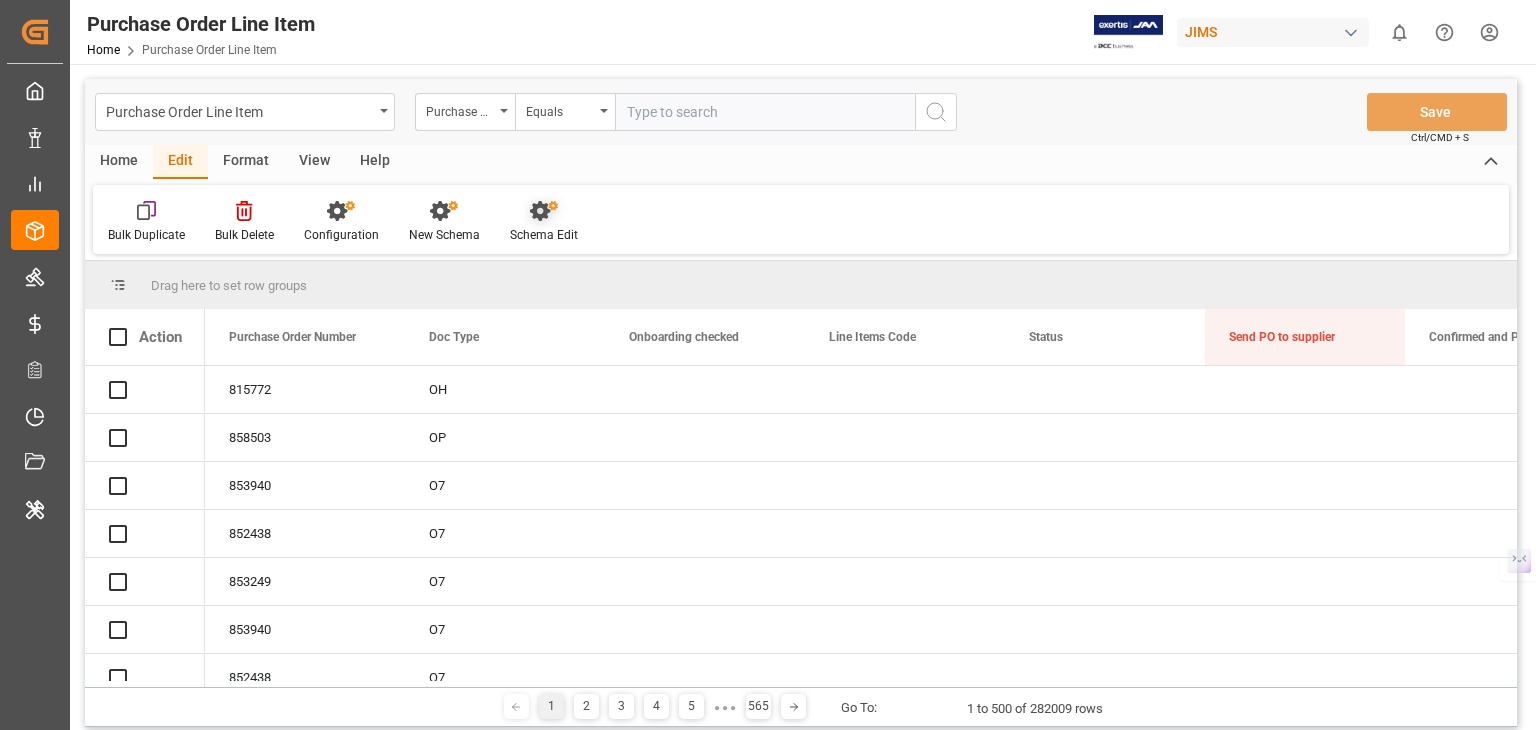 click on "Schema Edit" at bounding box center [544, 235] 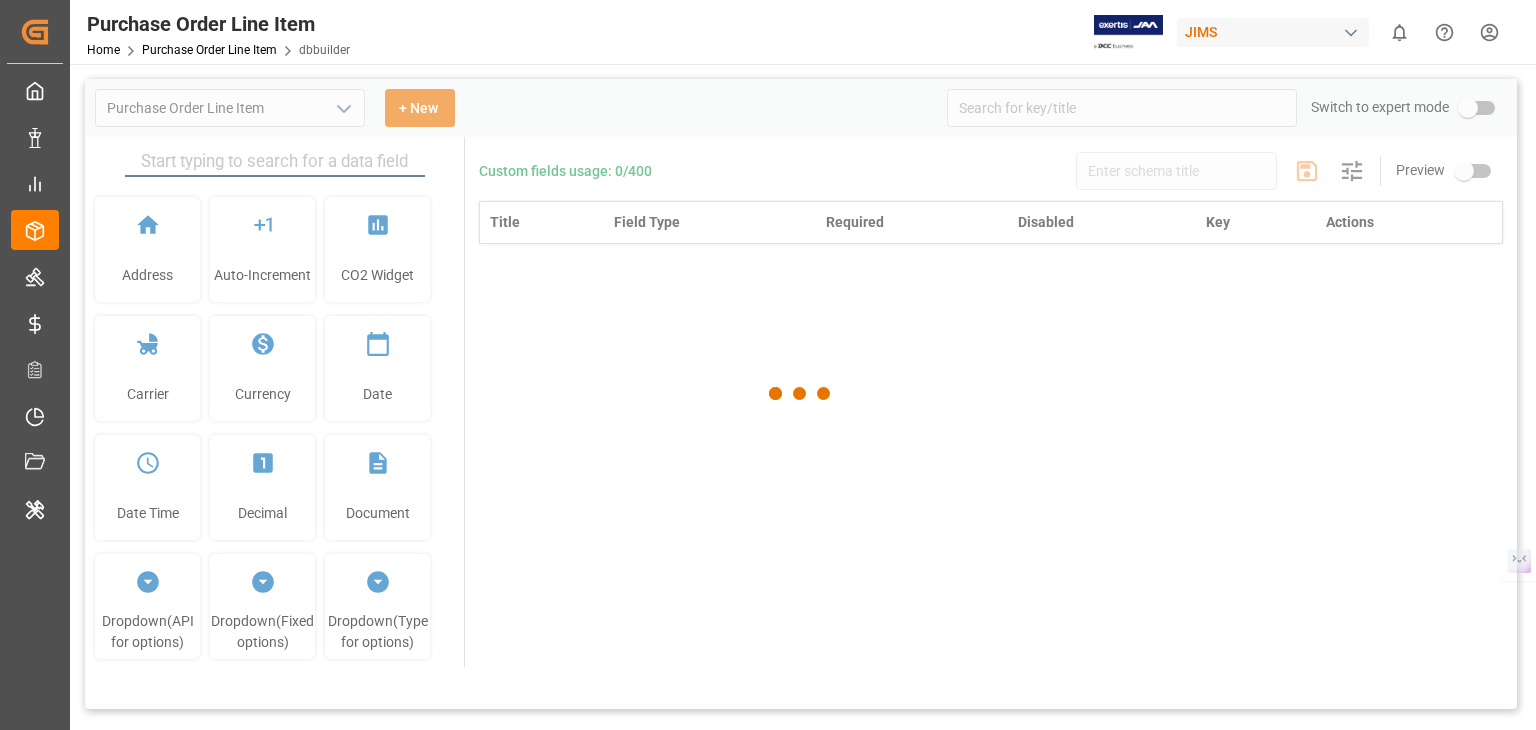 type on "Purchase Order Line Item" 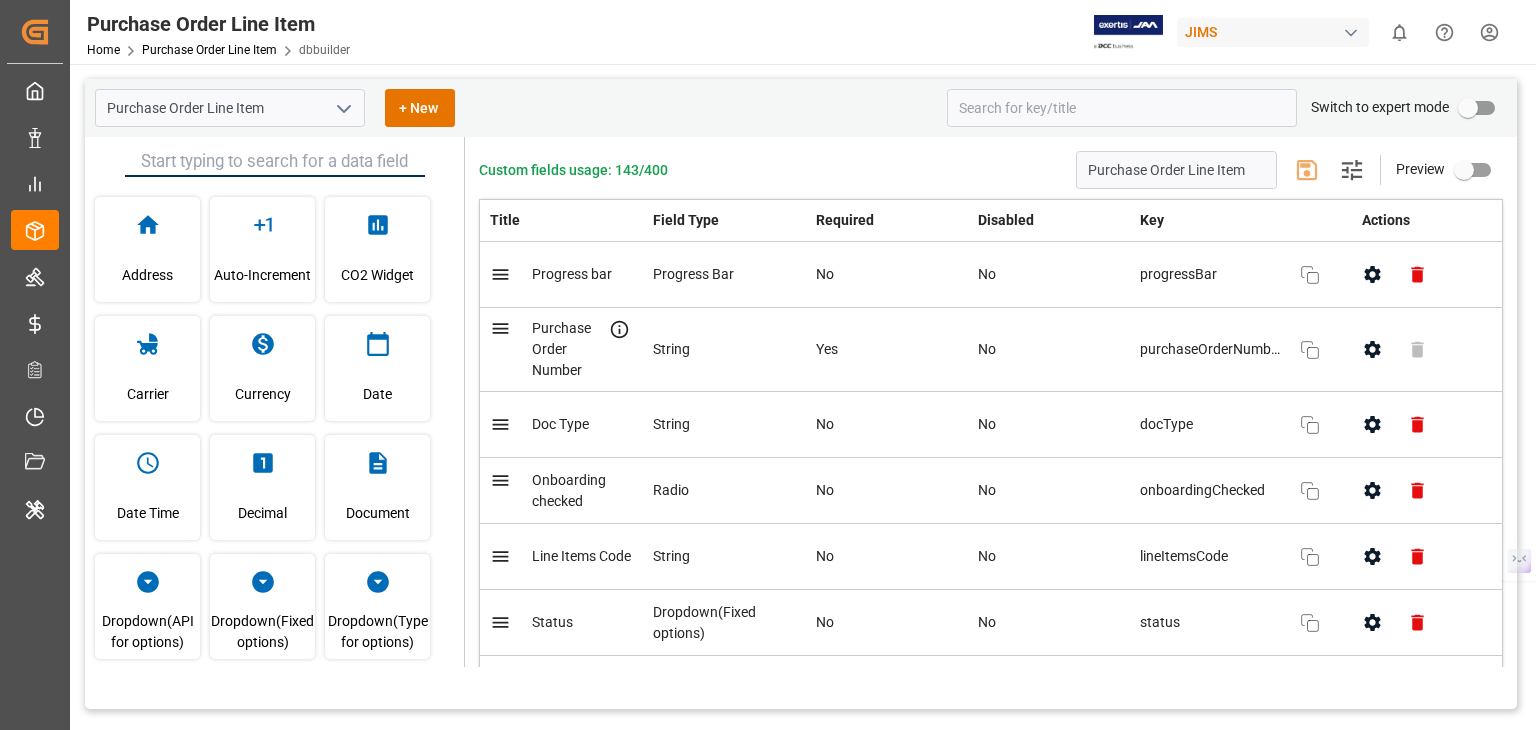 scroll, scrollTop: 9684, scrollLeft: 0, axis: vertical 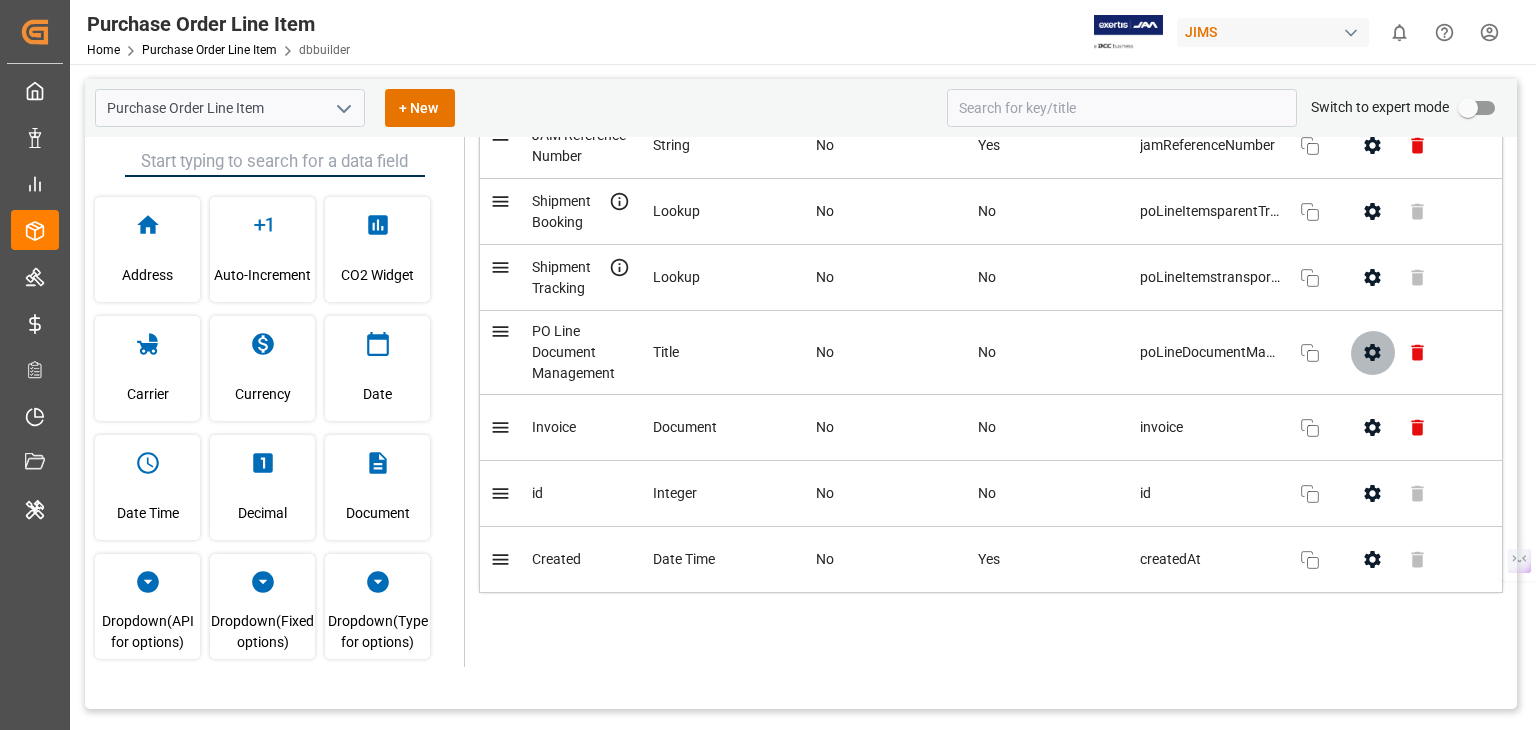 click 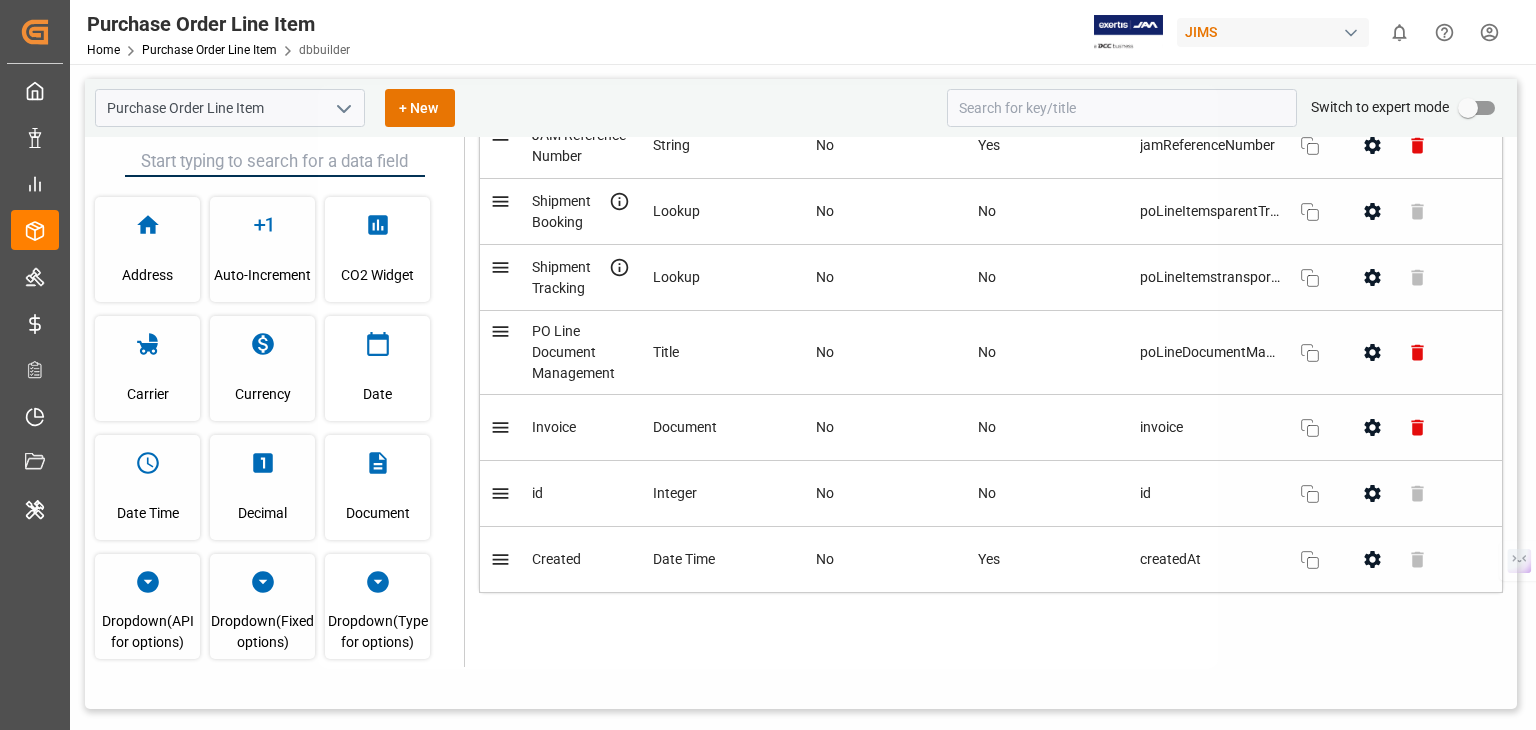 click at bounding box center [768, 365] 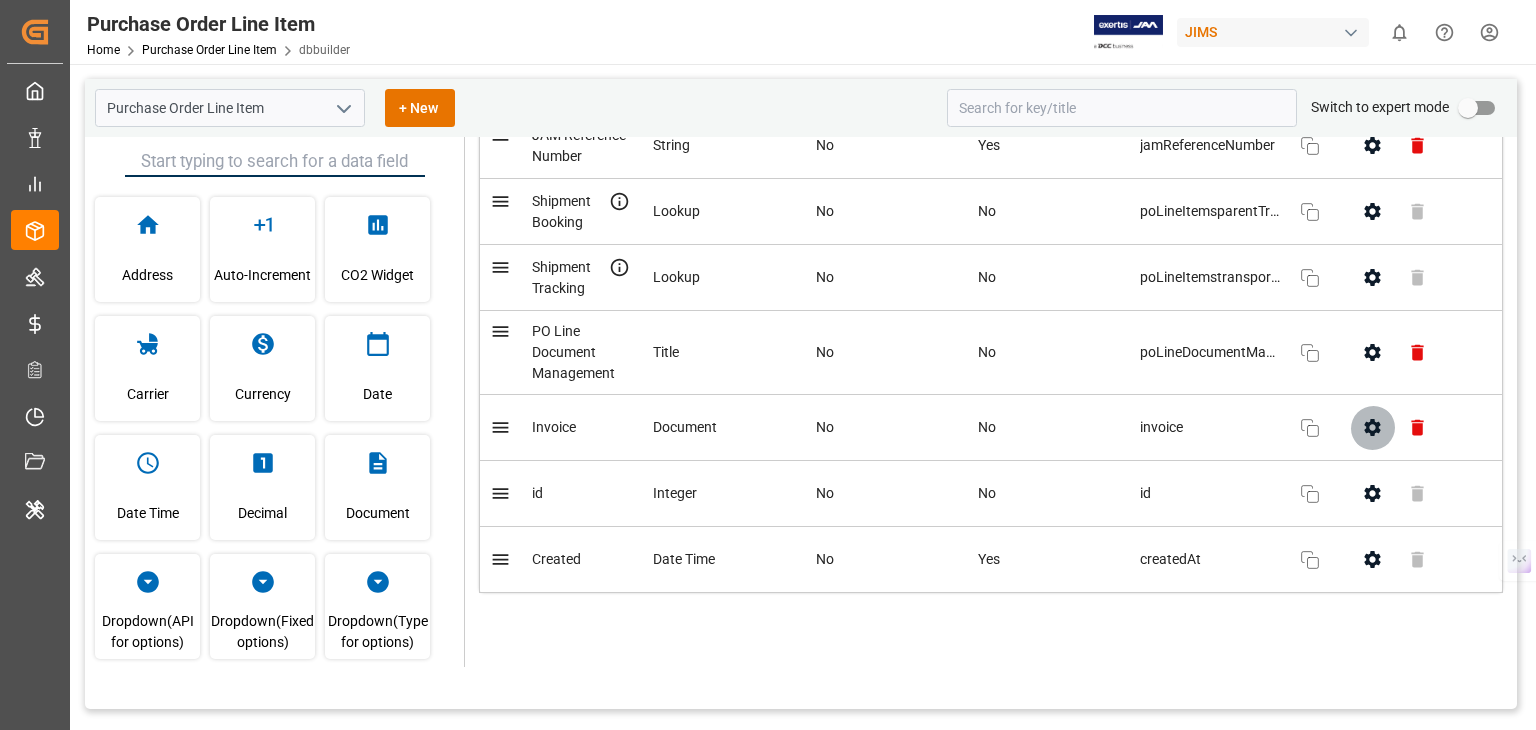 click 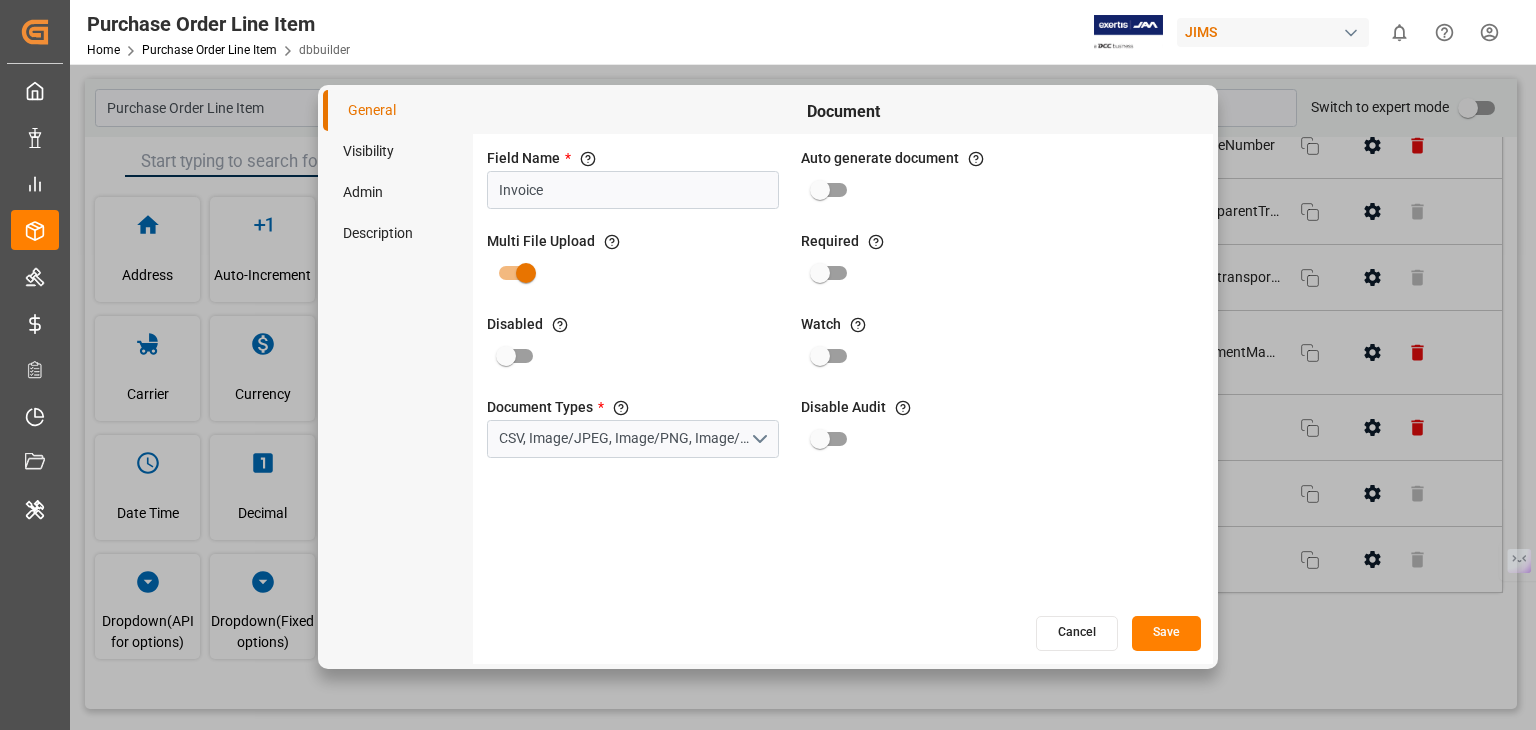 click on "Cancel" at bounding box center (1077, 633) 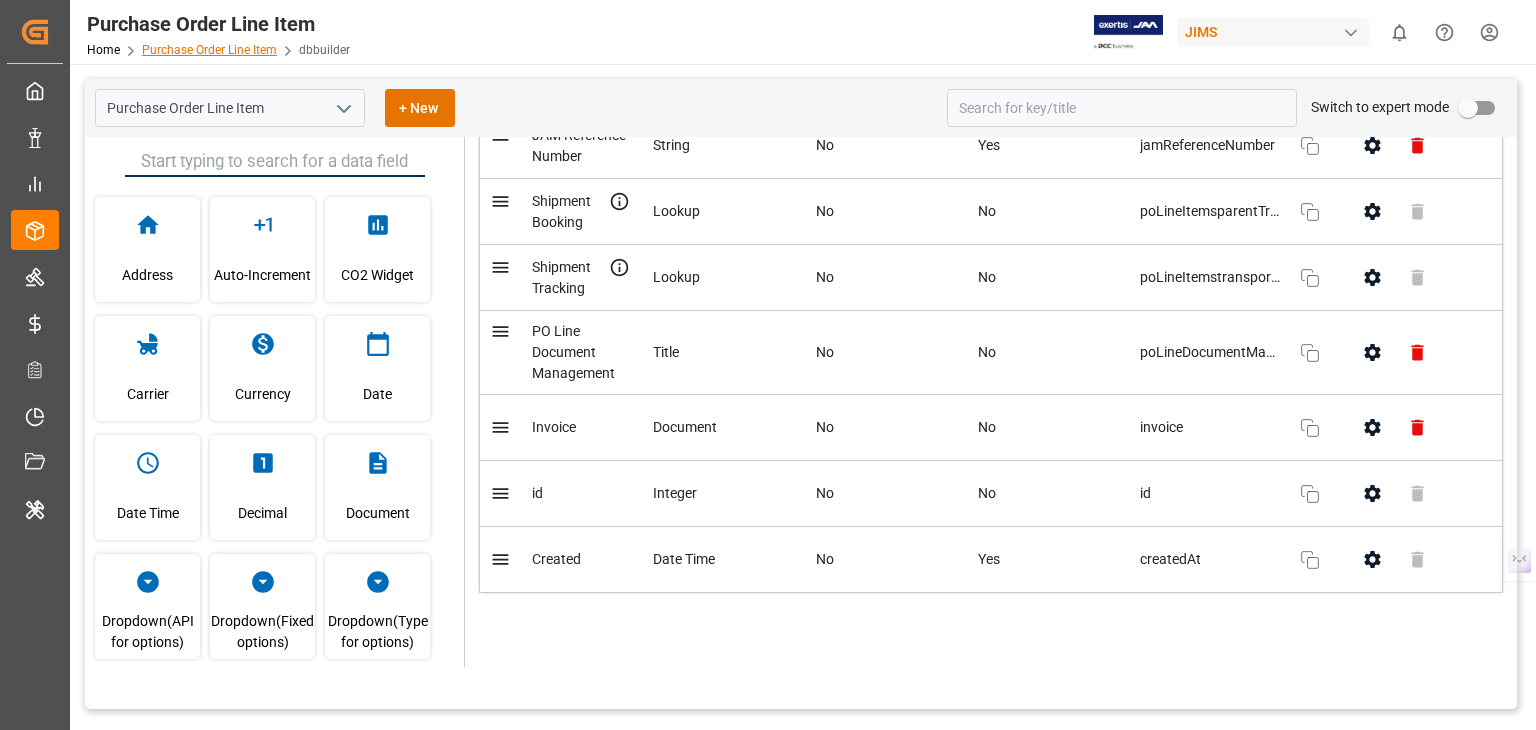 click on "Purchase Order Line Item" at bounding box center [209, 50] 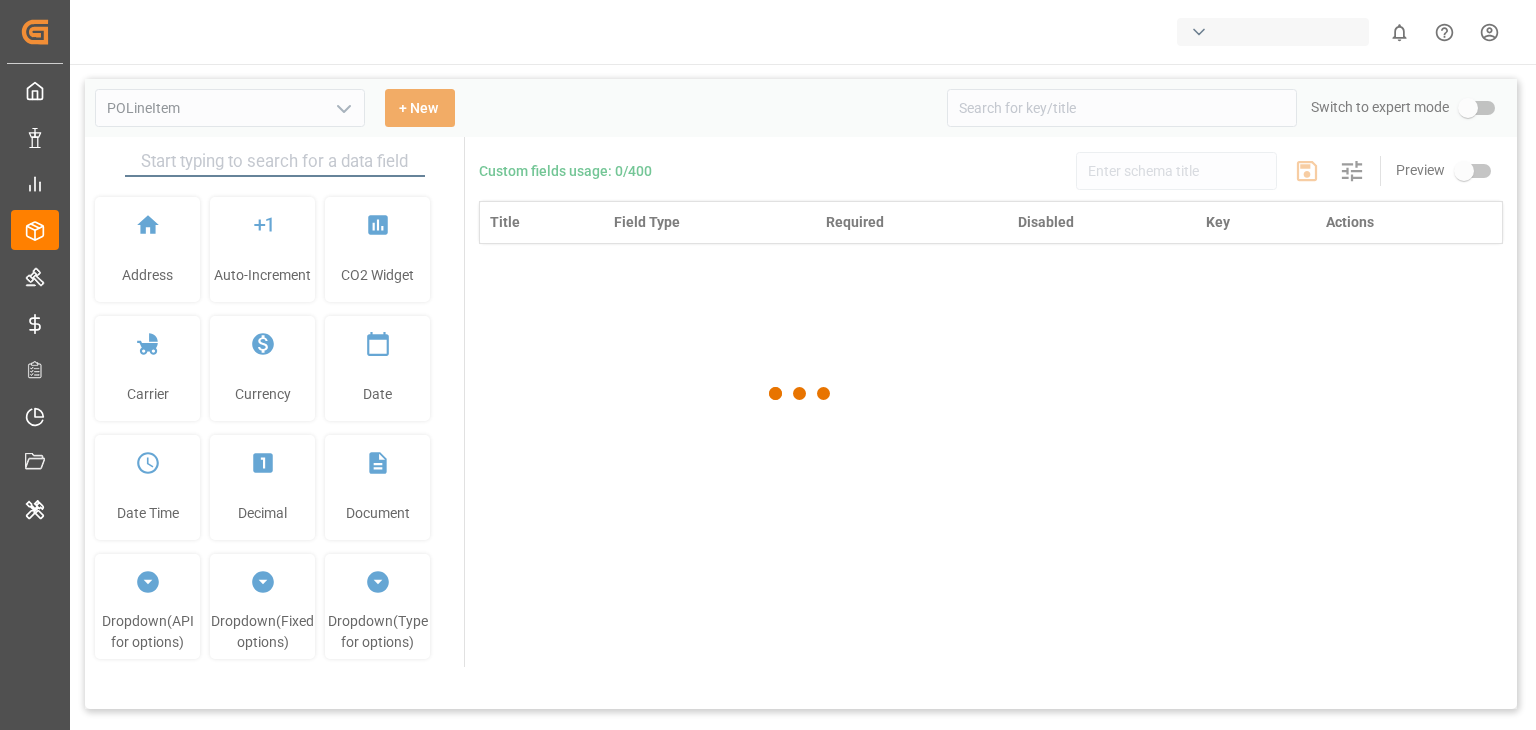 scroll, scrollTop: 0, scrollLeft: 0, axis: both 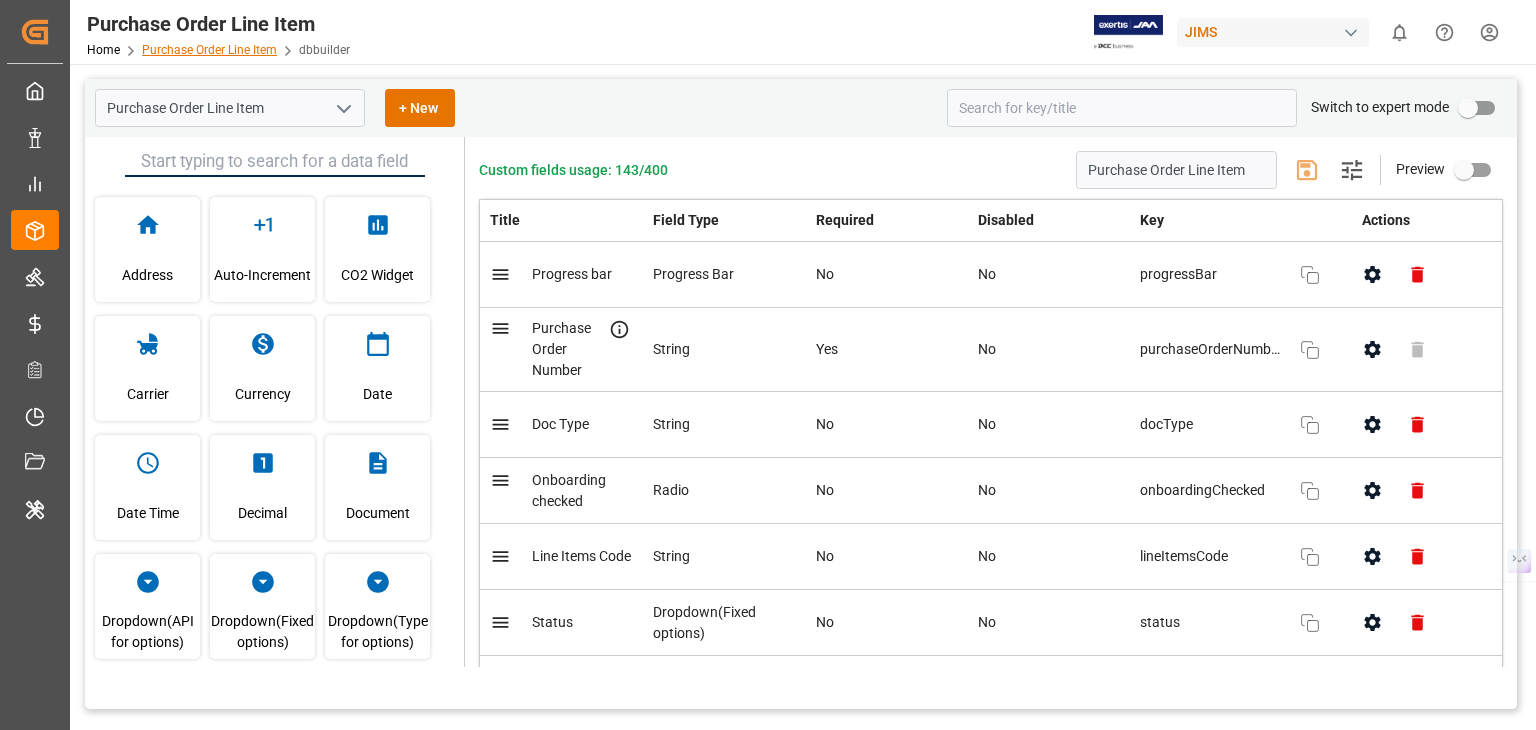 click on "Purchase Order Line Item" at bounding box center (209, 50) 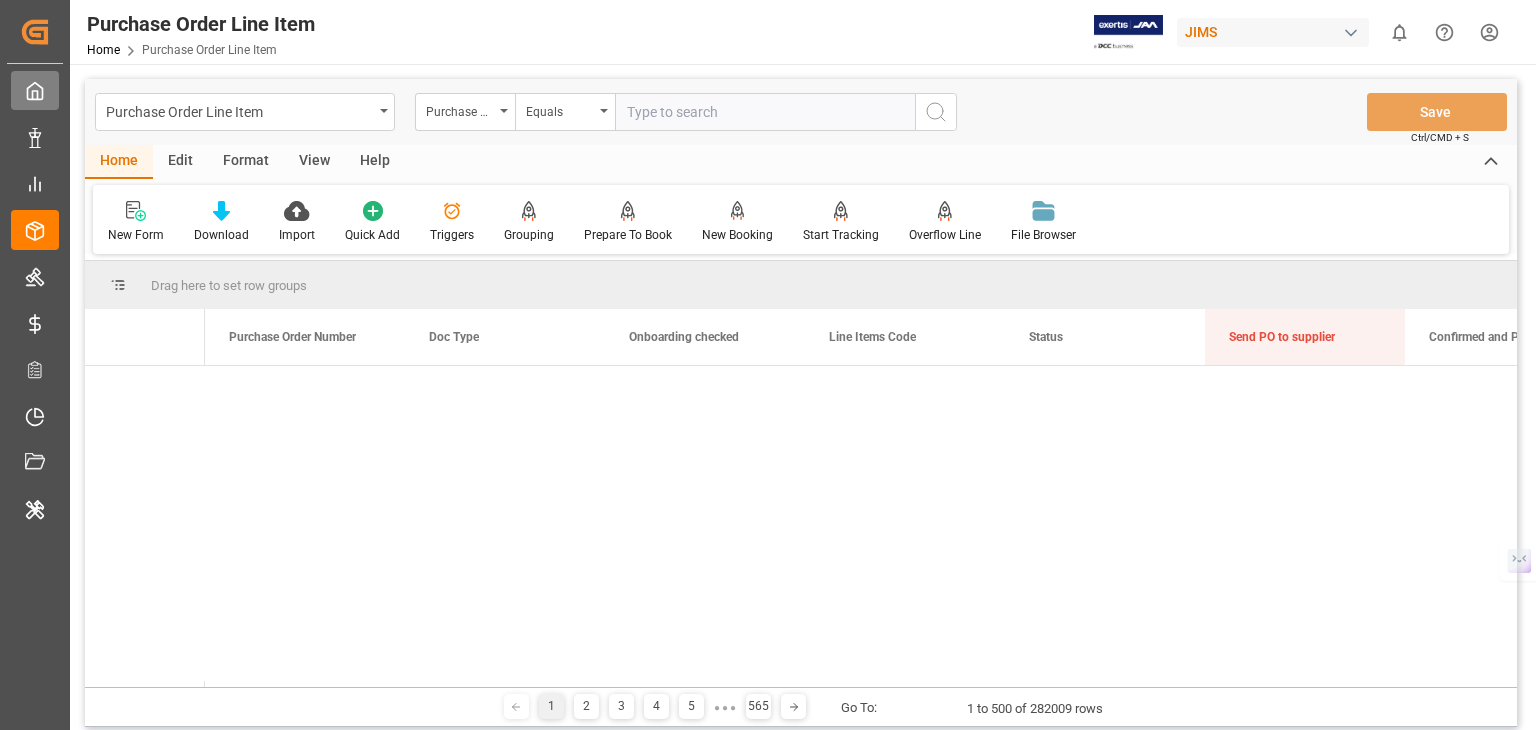 click 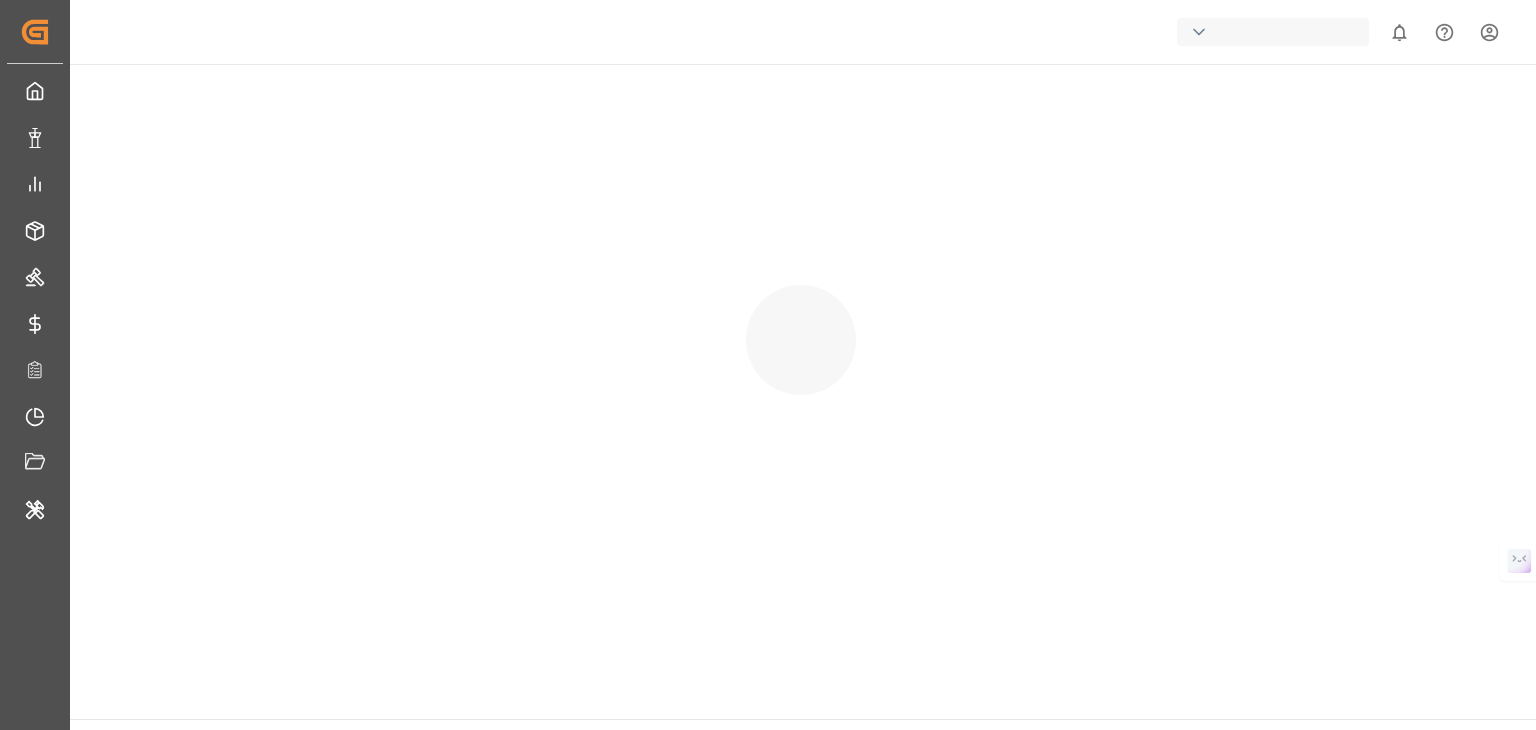 click 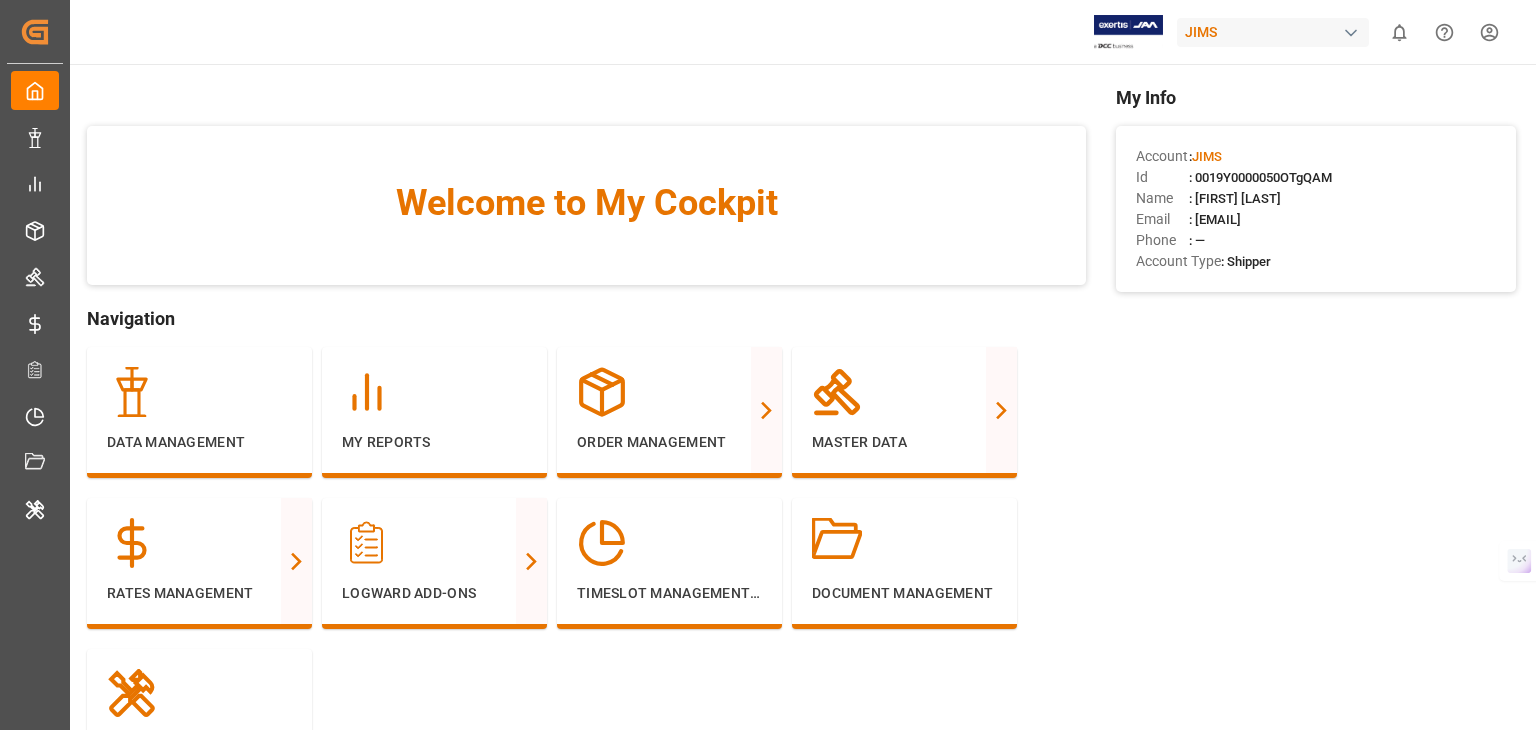 click on ": 0019Y0000050OTgQAM" at bounding box center [1260, 177] 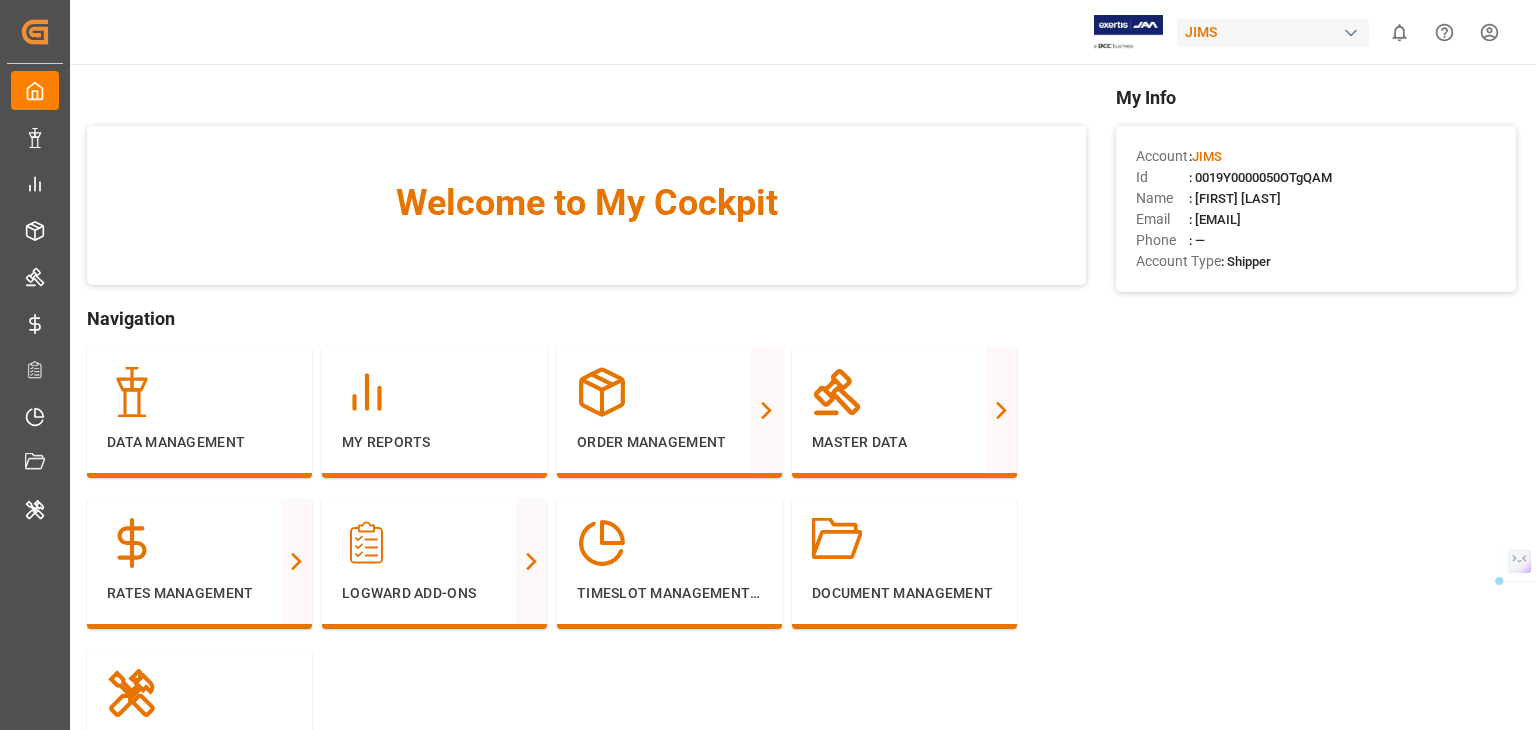 click on ": 0019Y0000050OTgQAM" at bounding box center [1260, 177] 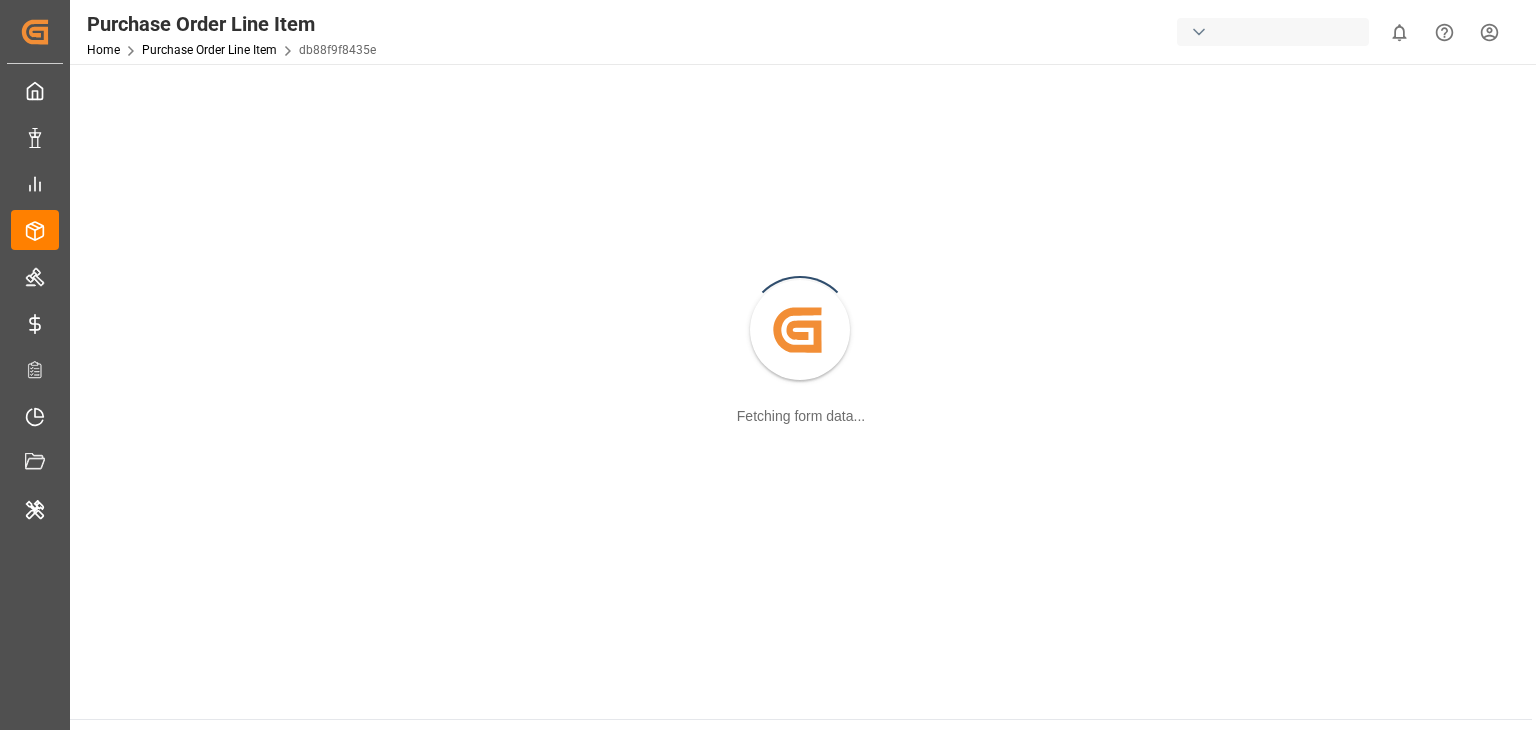scroll, scrollTop: 0, scrollLeft: 0, axis: both 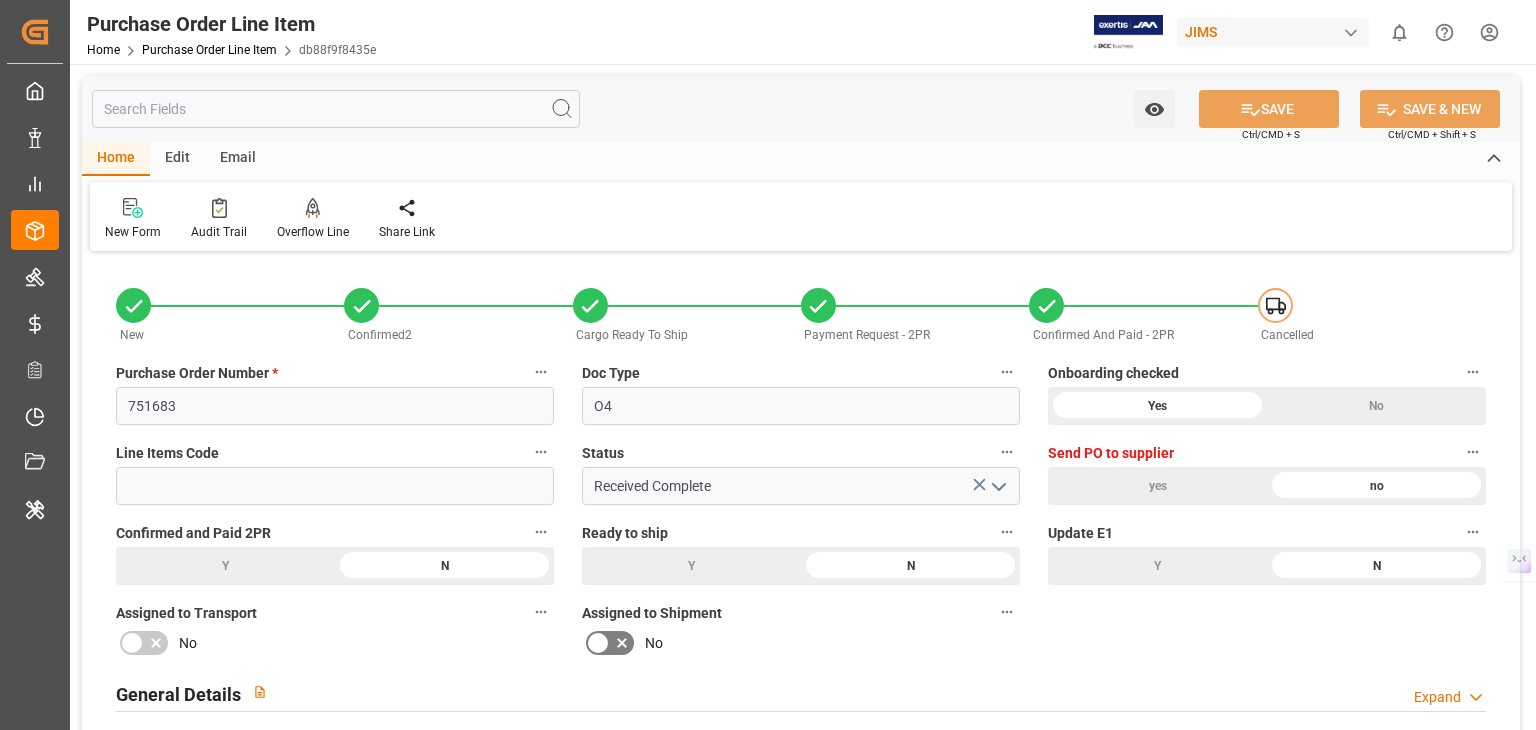 click at bounding box center [336, 109] 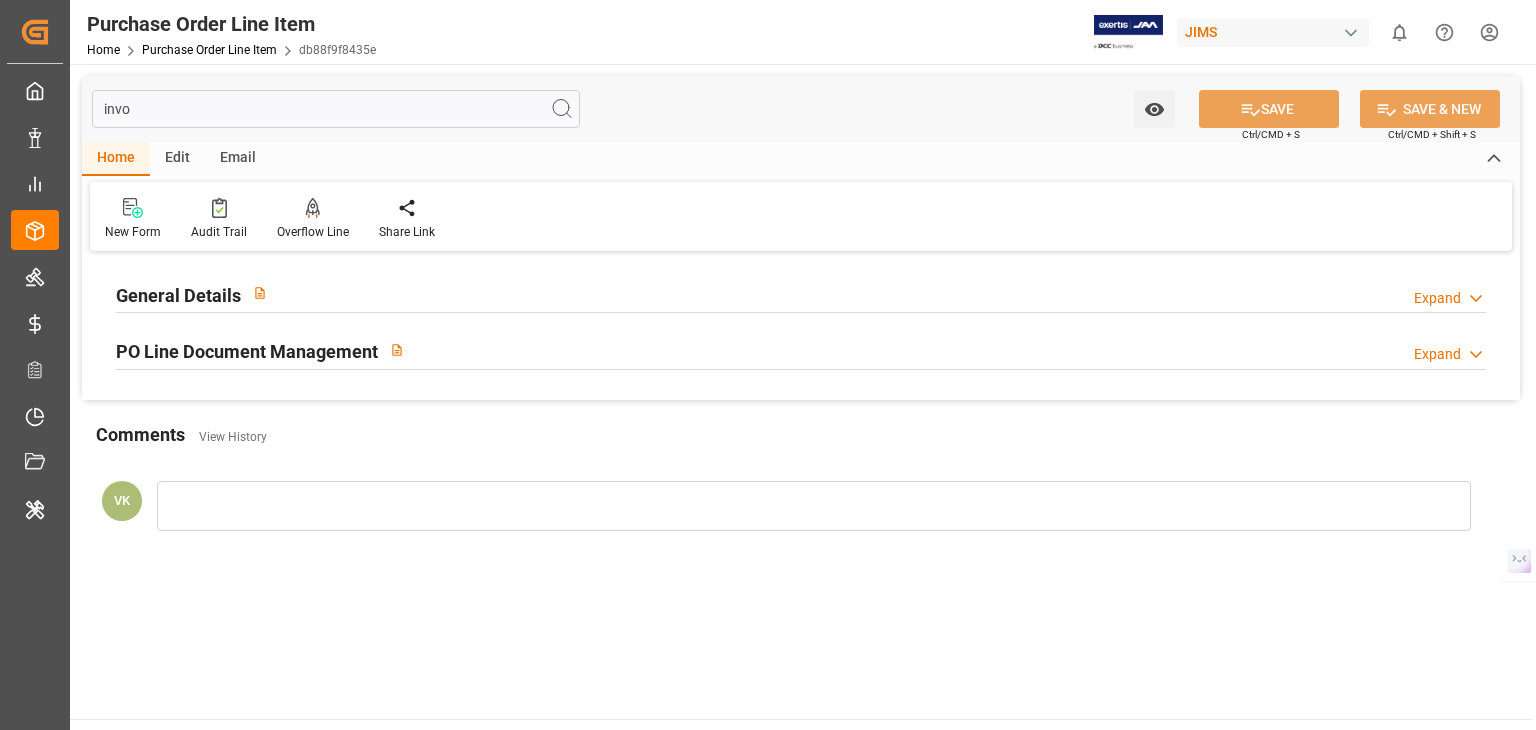 type on "invo" 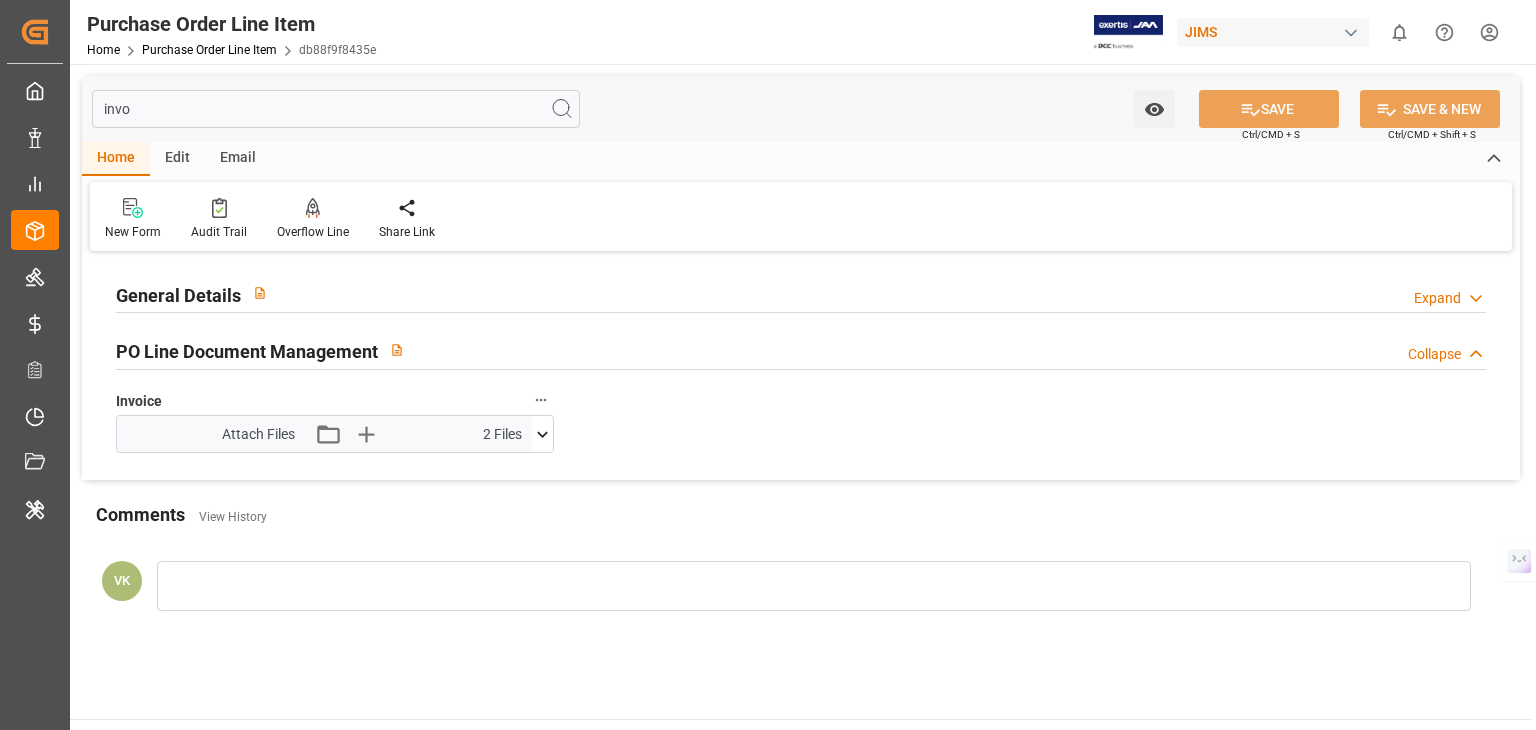 click 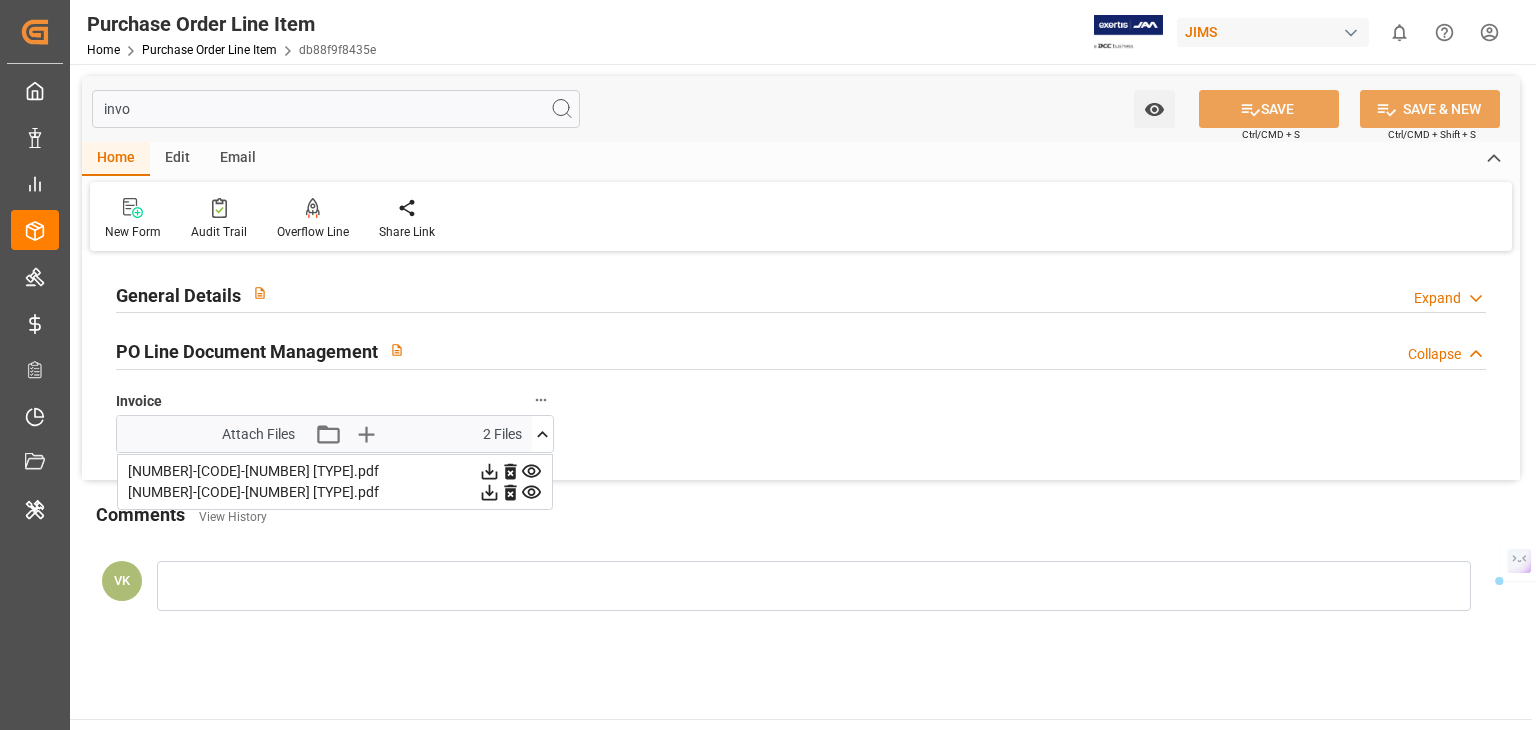 drag, startPoint x: 180, startPoint y: 91, endPoint x: 92, endPoint y: 107, distance: 89.44272 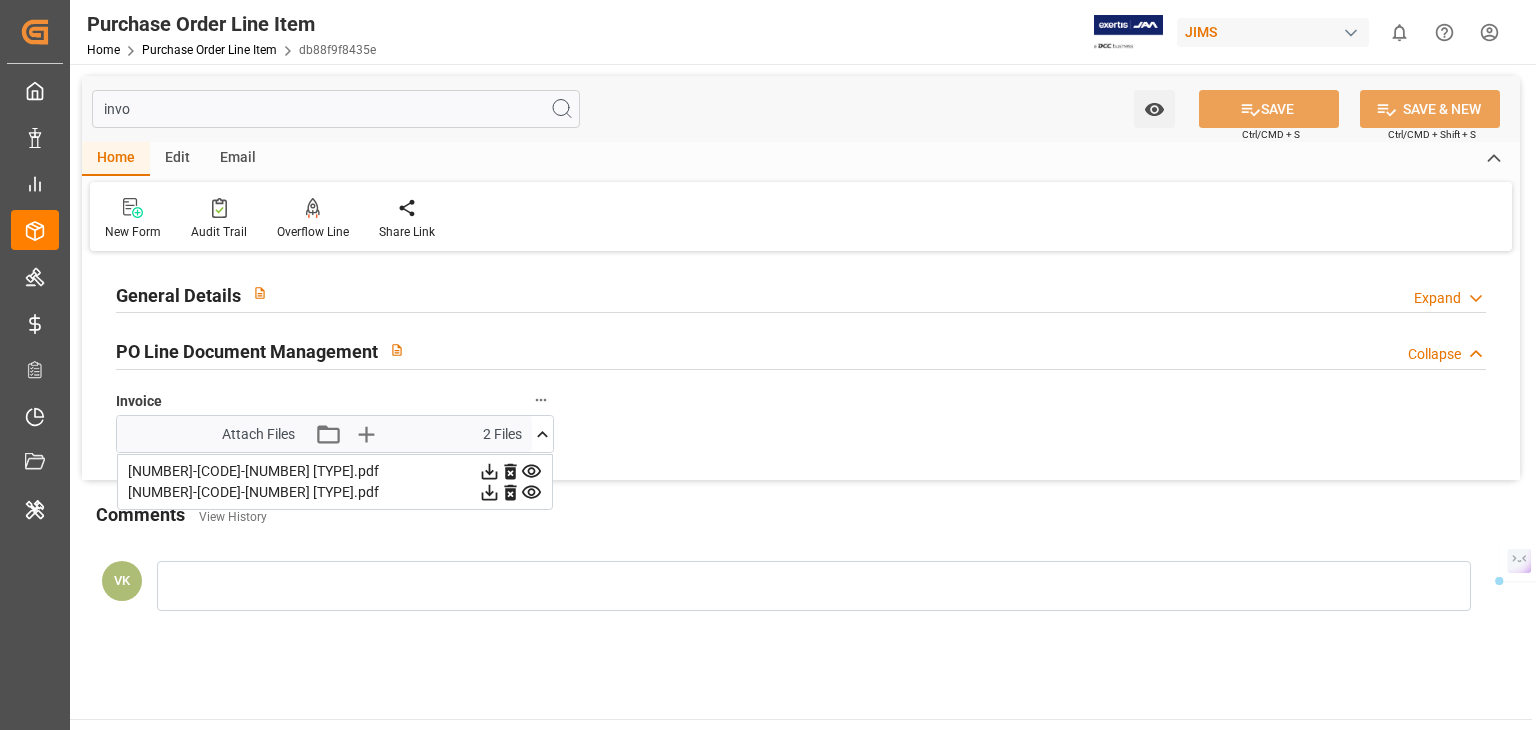 type 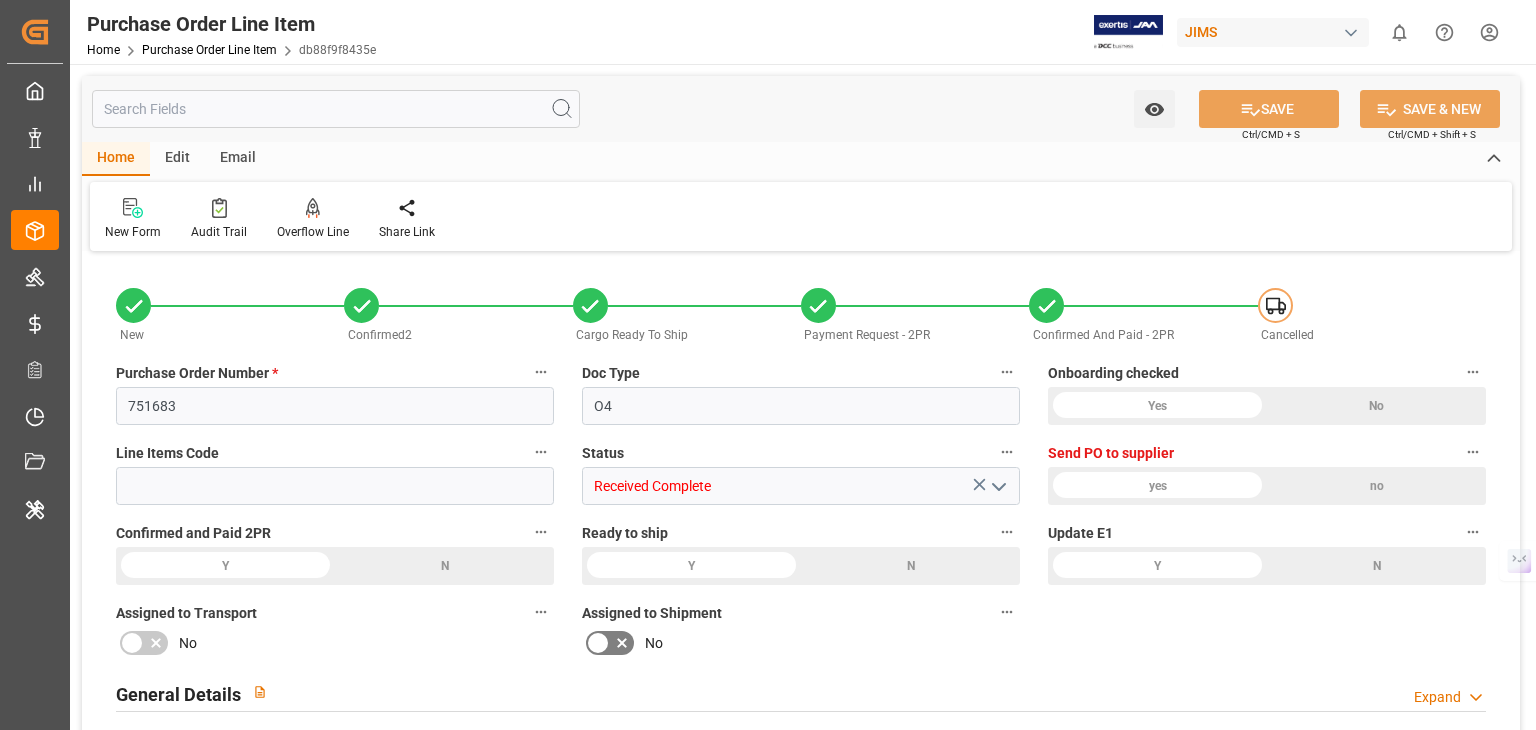 type on "751683" 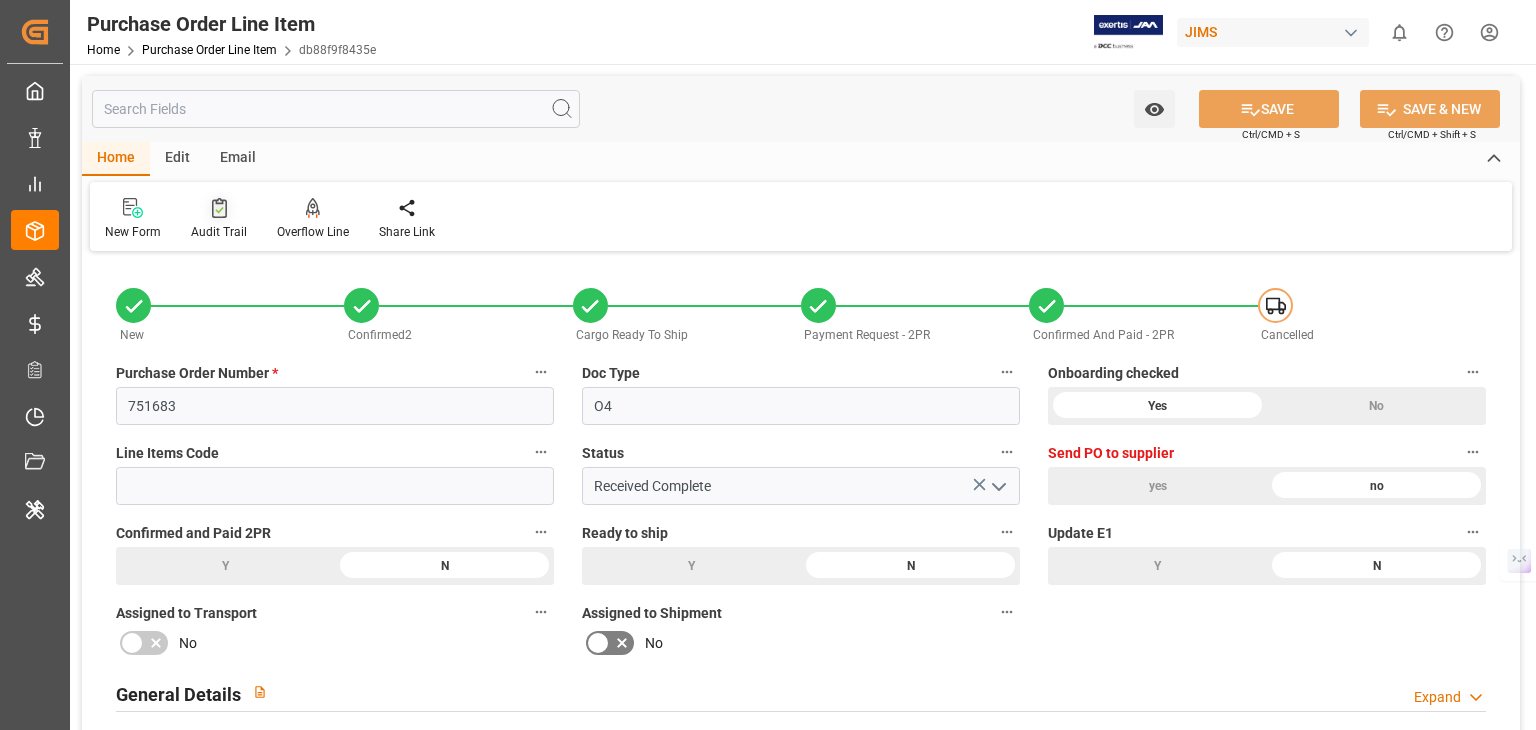 type 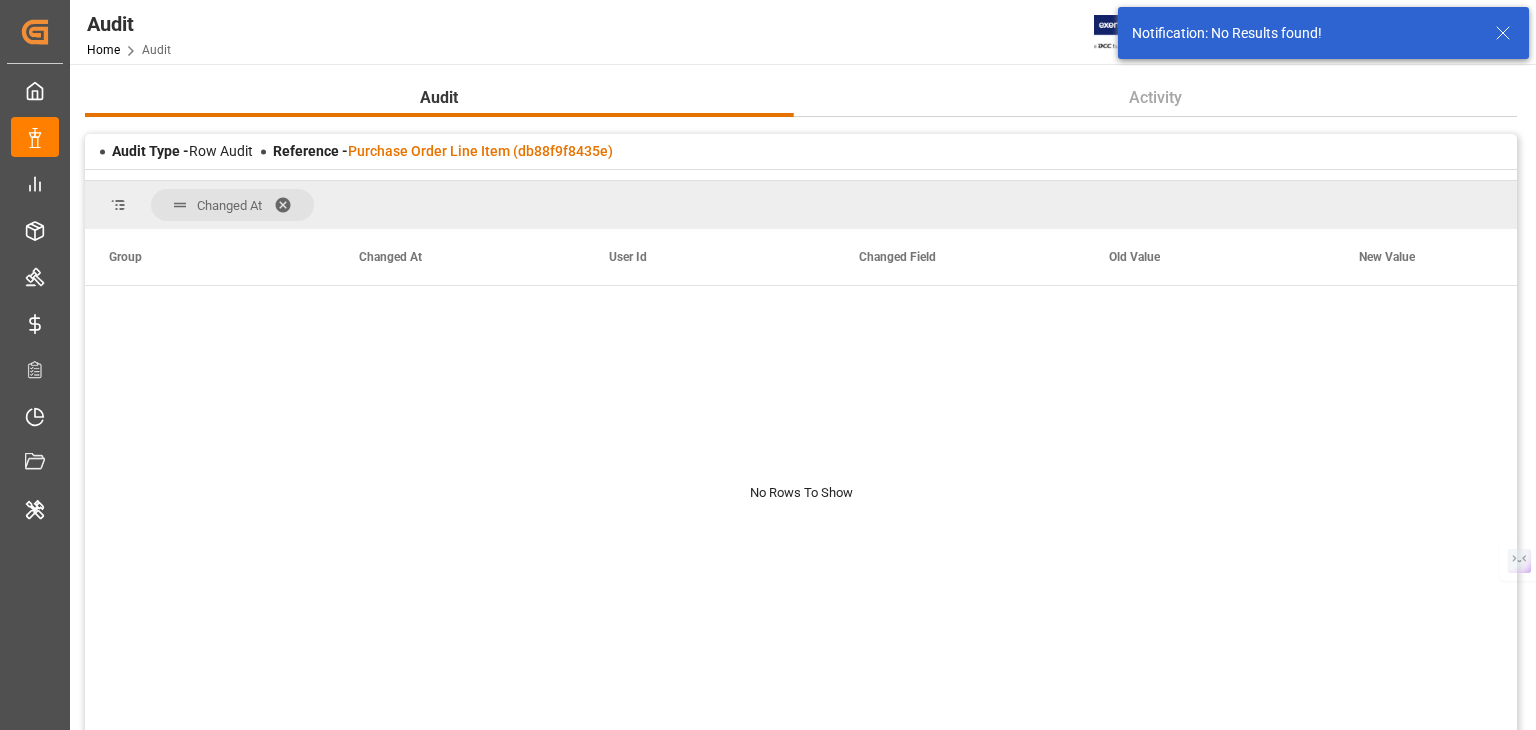 click at bounding box center [290, 205] 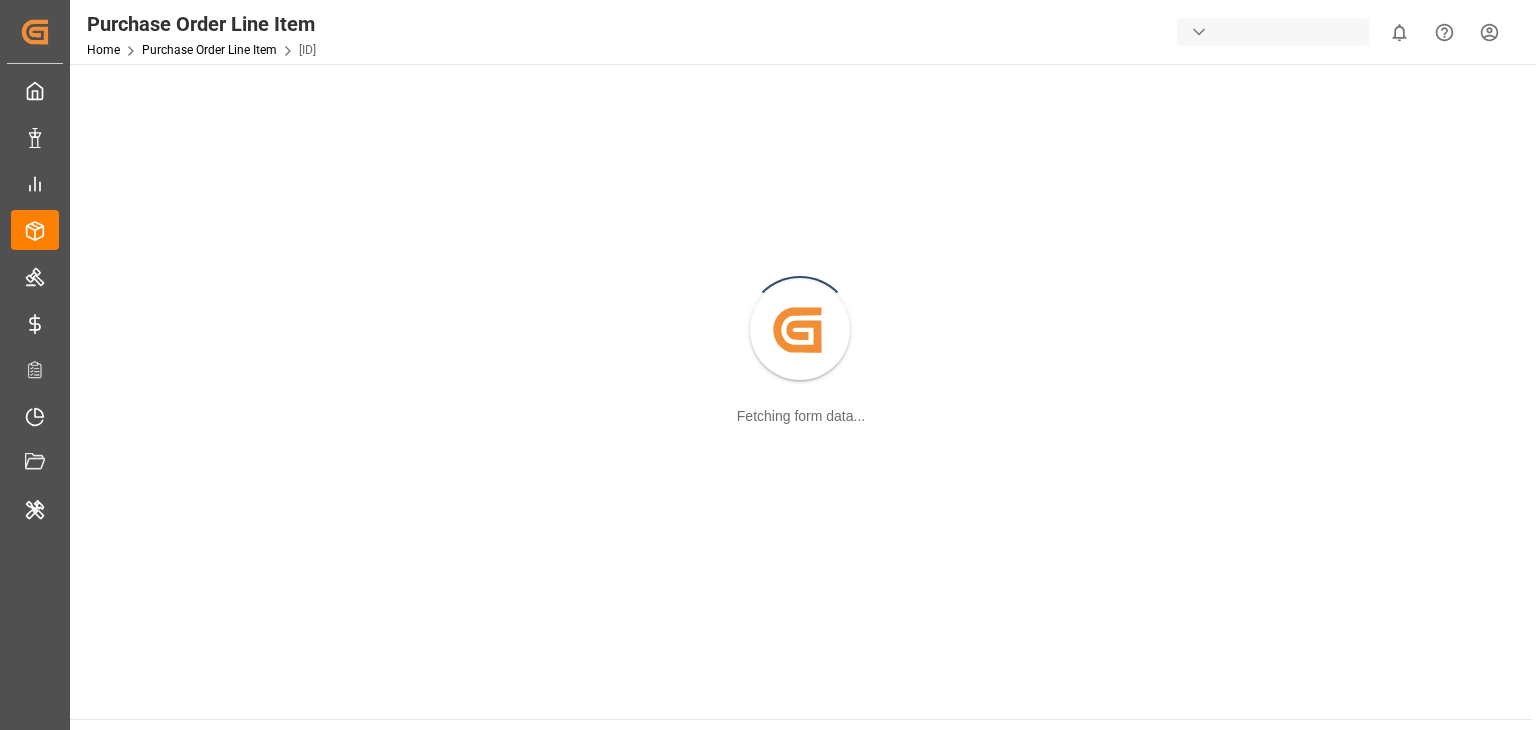 scroll, scrollTop: 0, scrollLeft: 0, axis: both 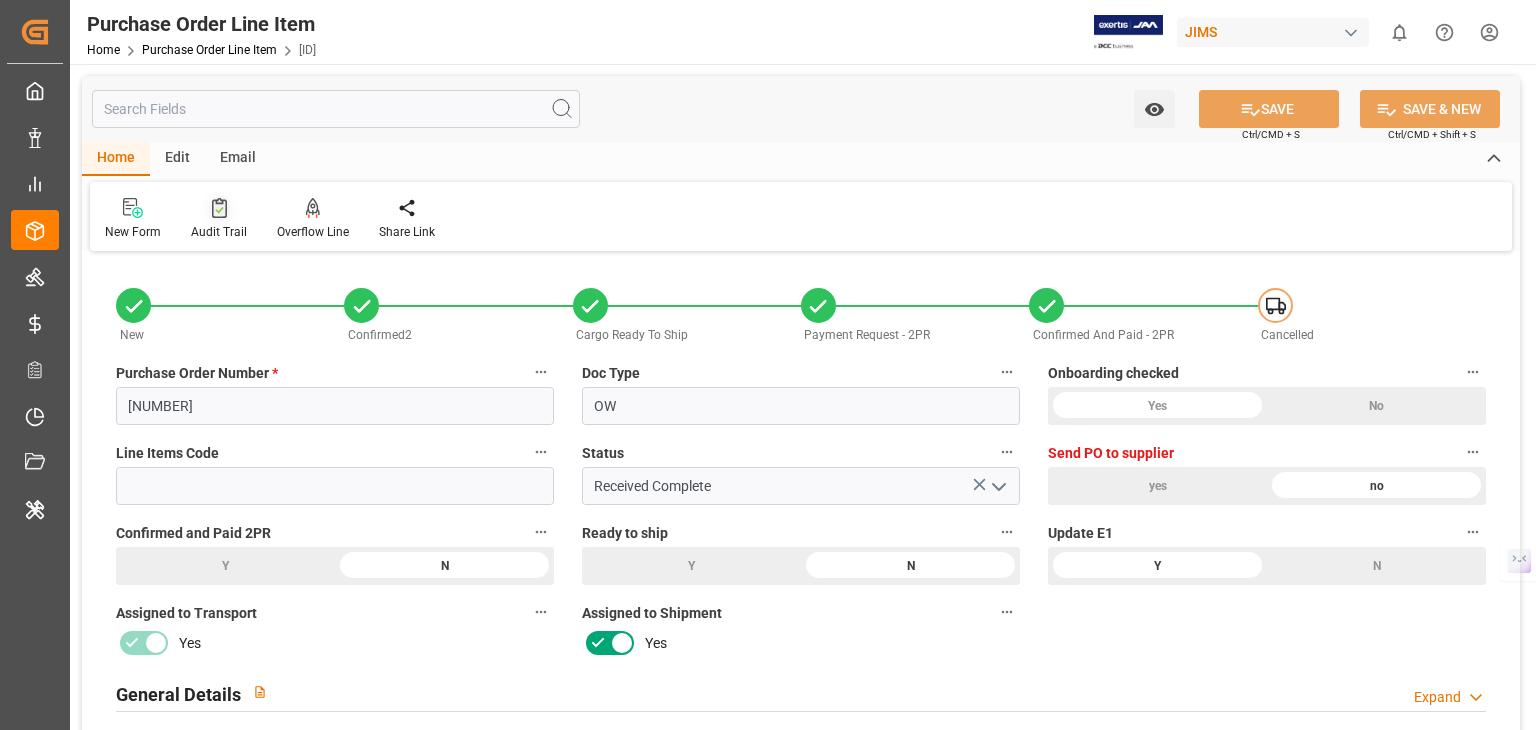 click on "Audit Trail" at bounding box center (219, 232) 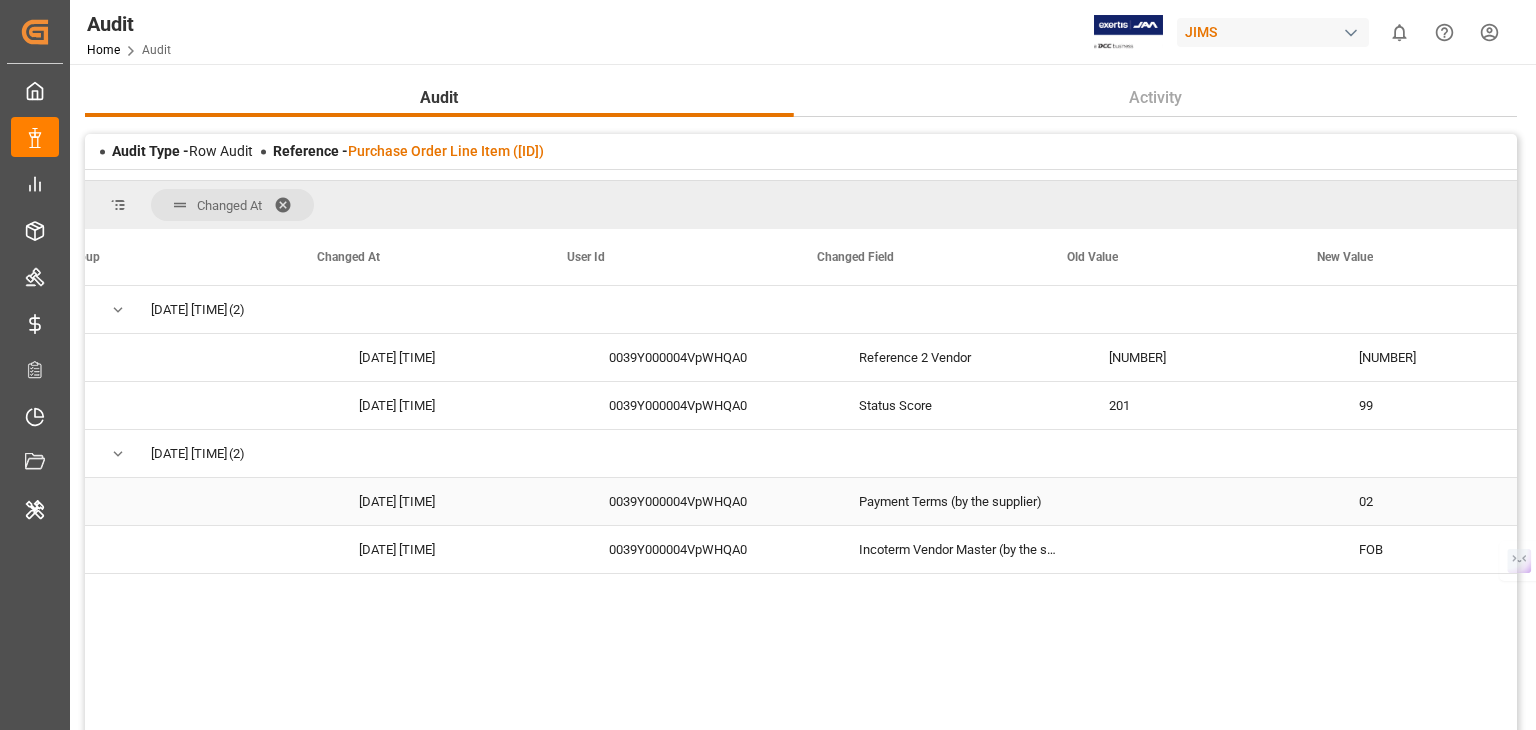 scroll, scrollTop: 0, scrollLeft: 300, axis: horizontal 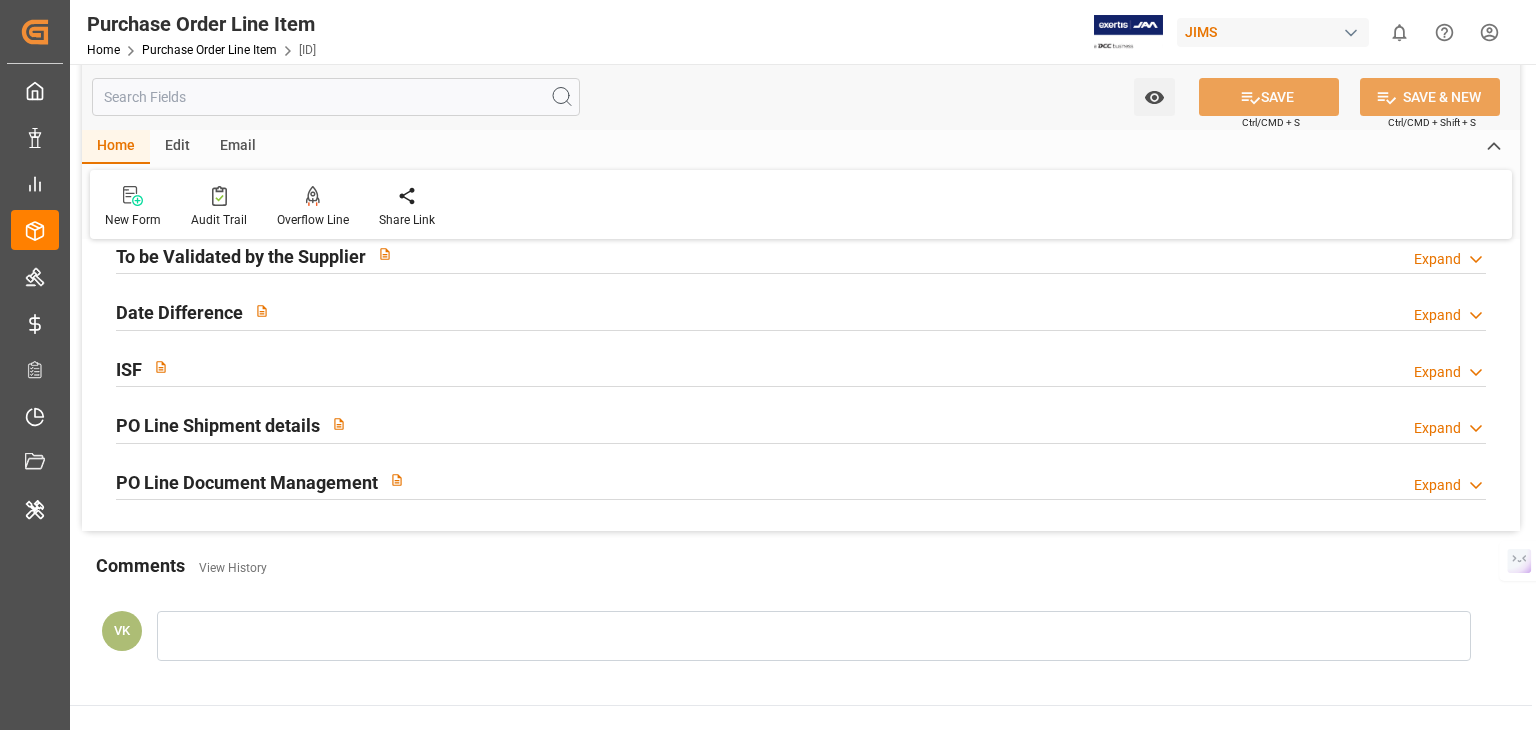 click at bounding box center (336, 97) 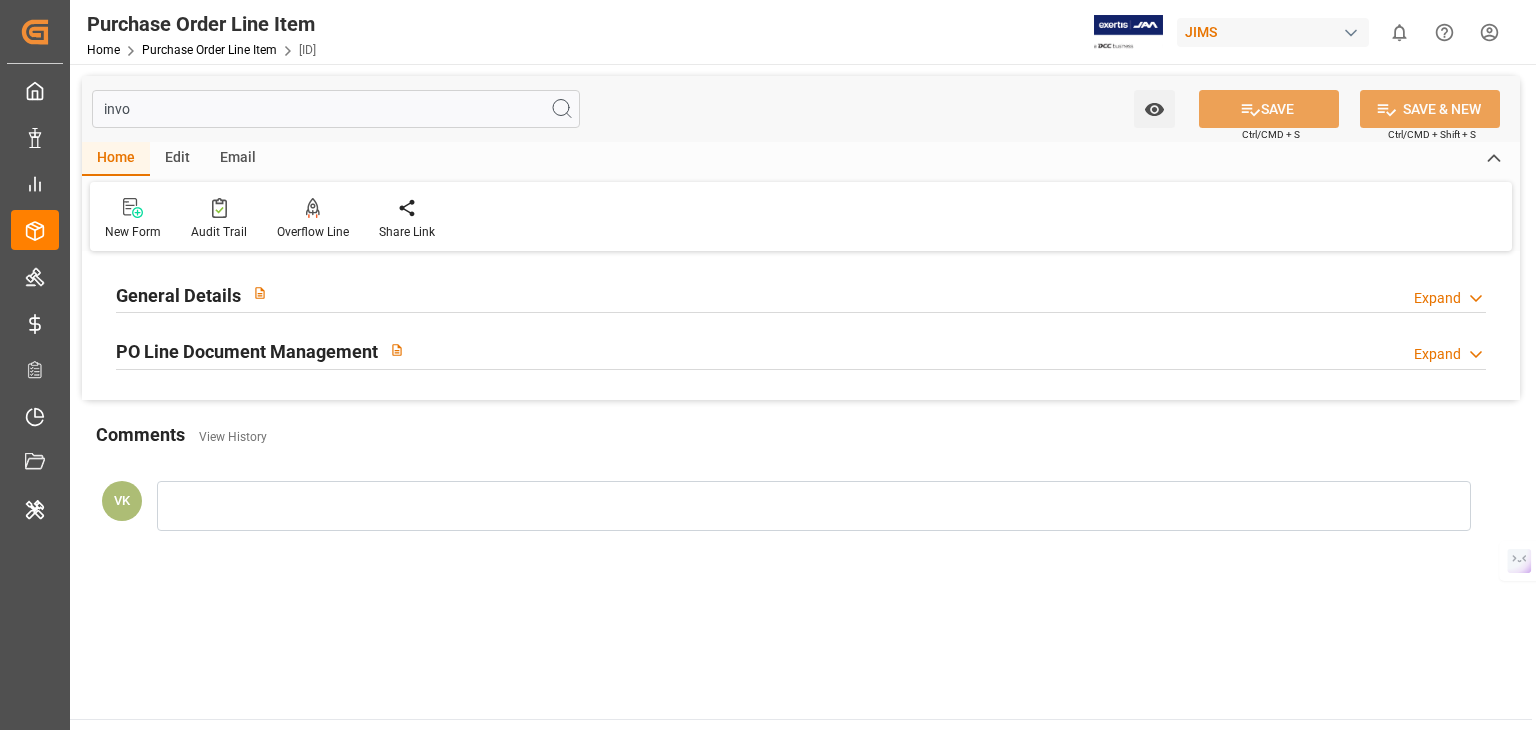 type on "invo" 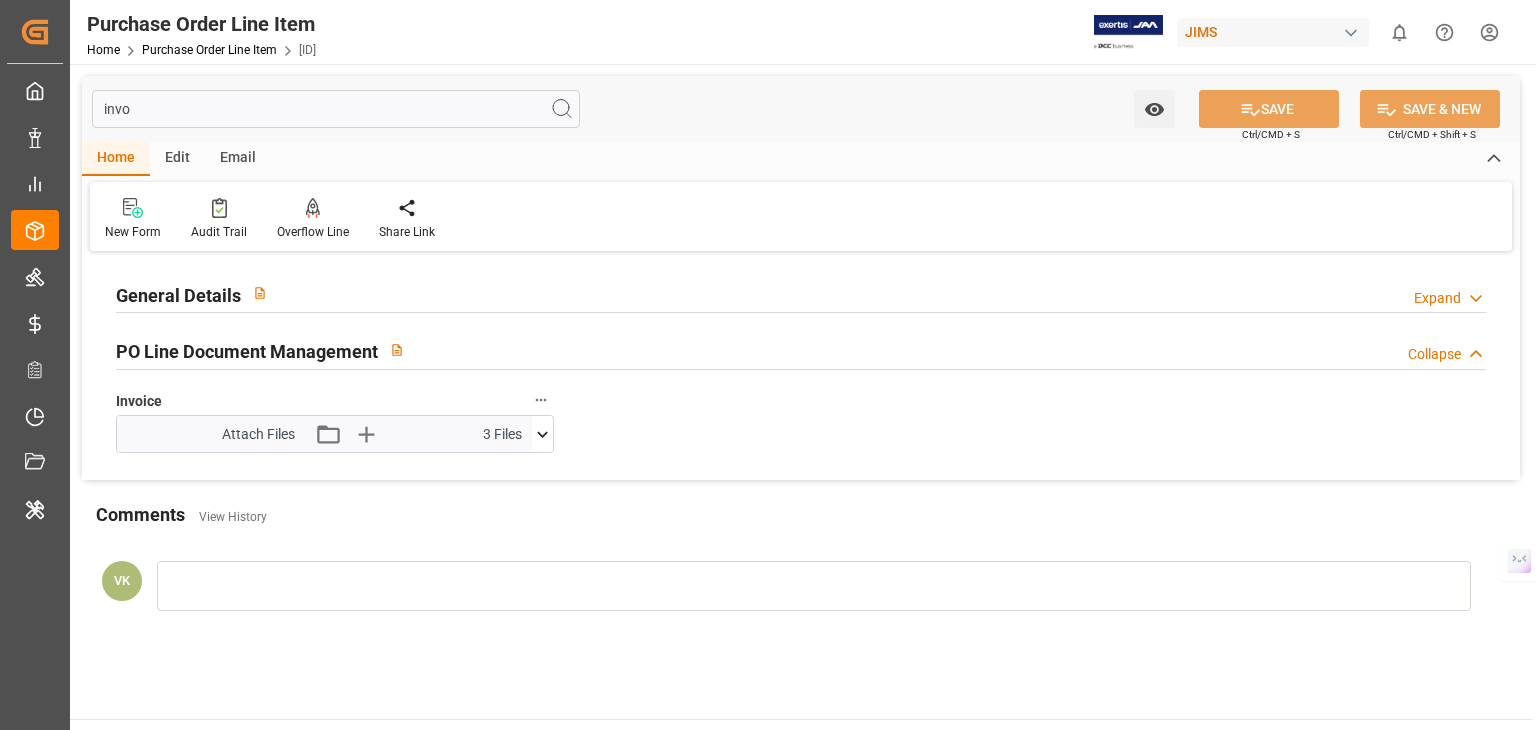 click 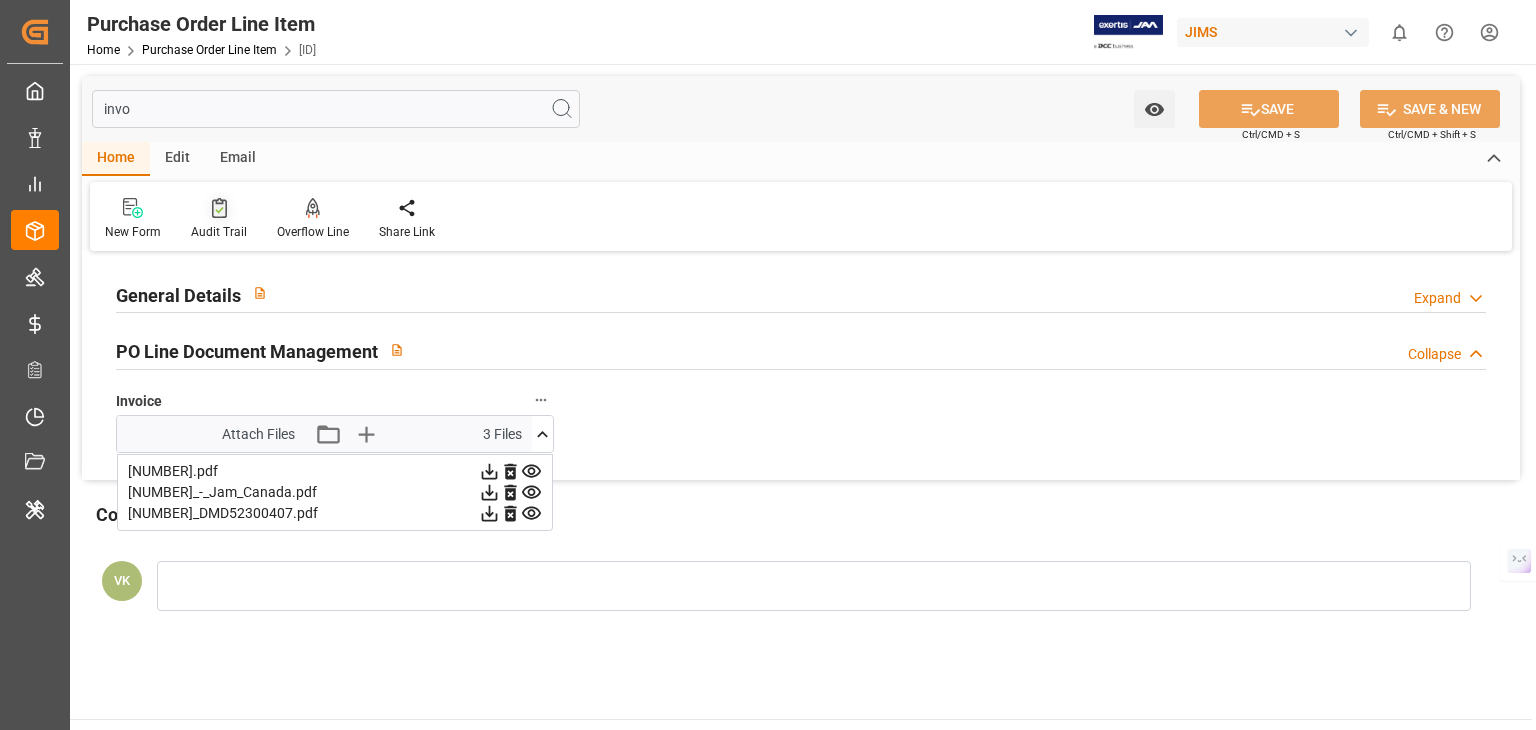 click 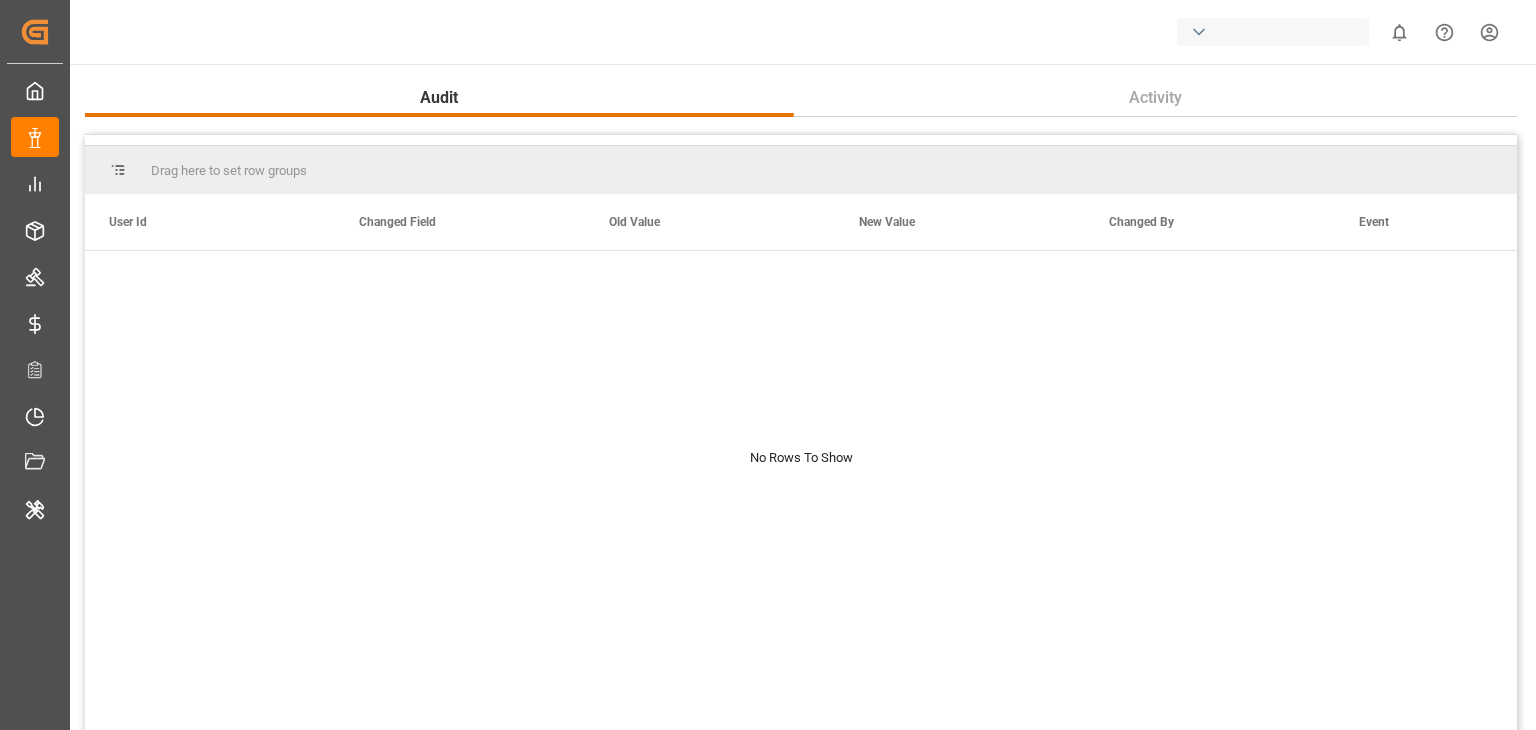 scroll, scrollTop: 0, scrollLeft: 0, axis: both 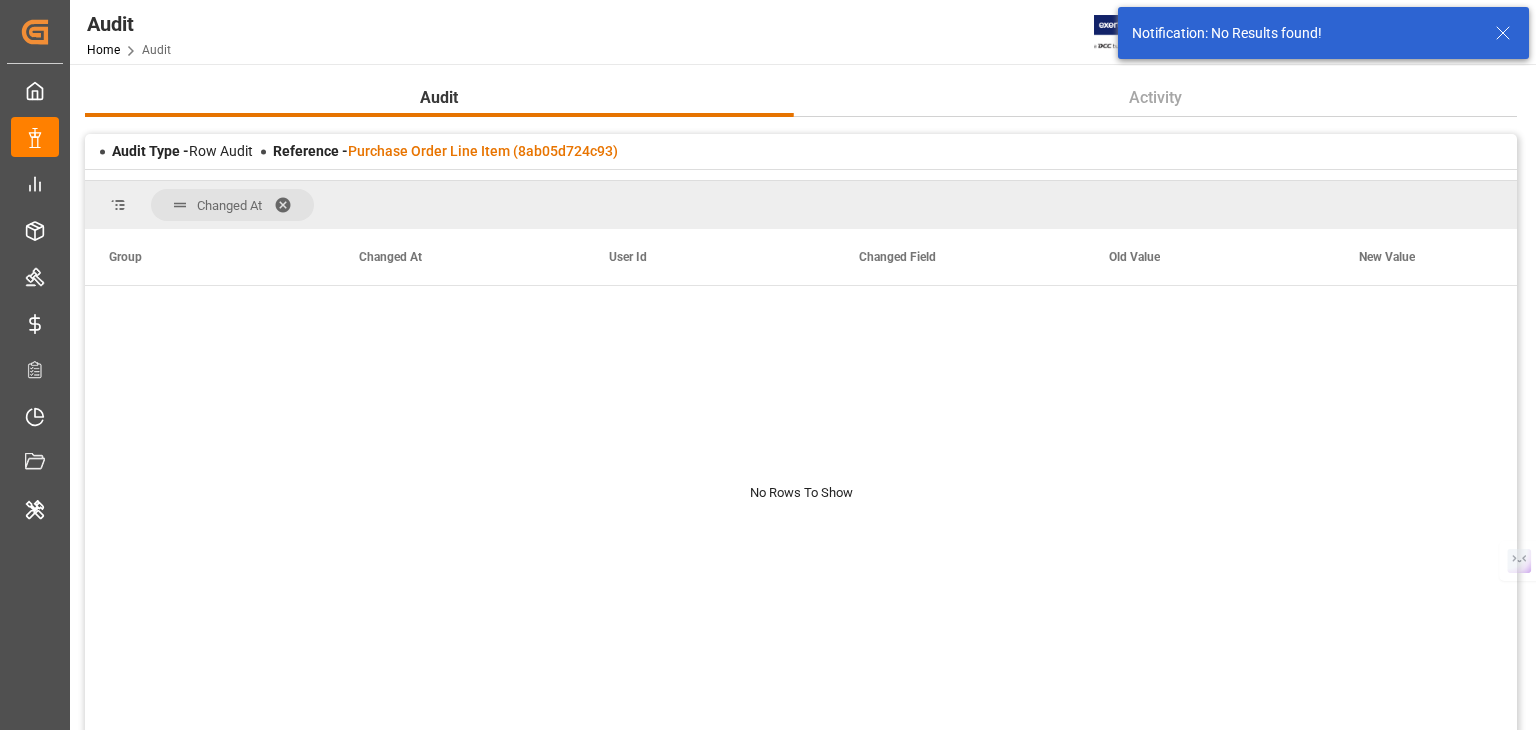 click at bounding box center (290, 205) 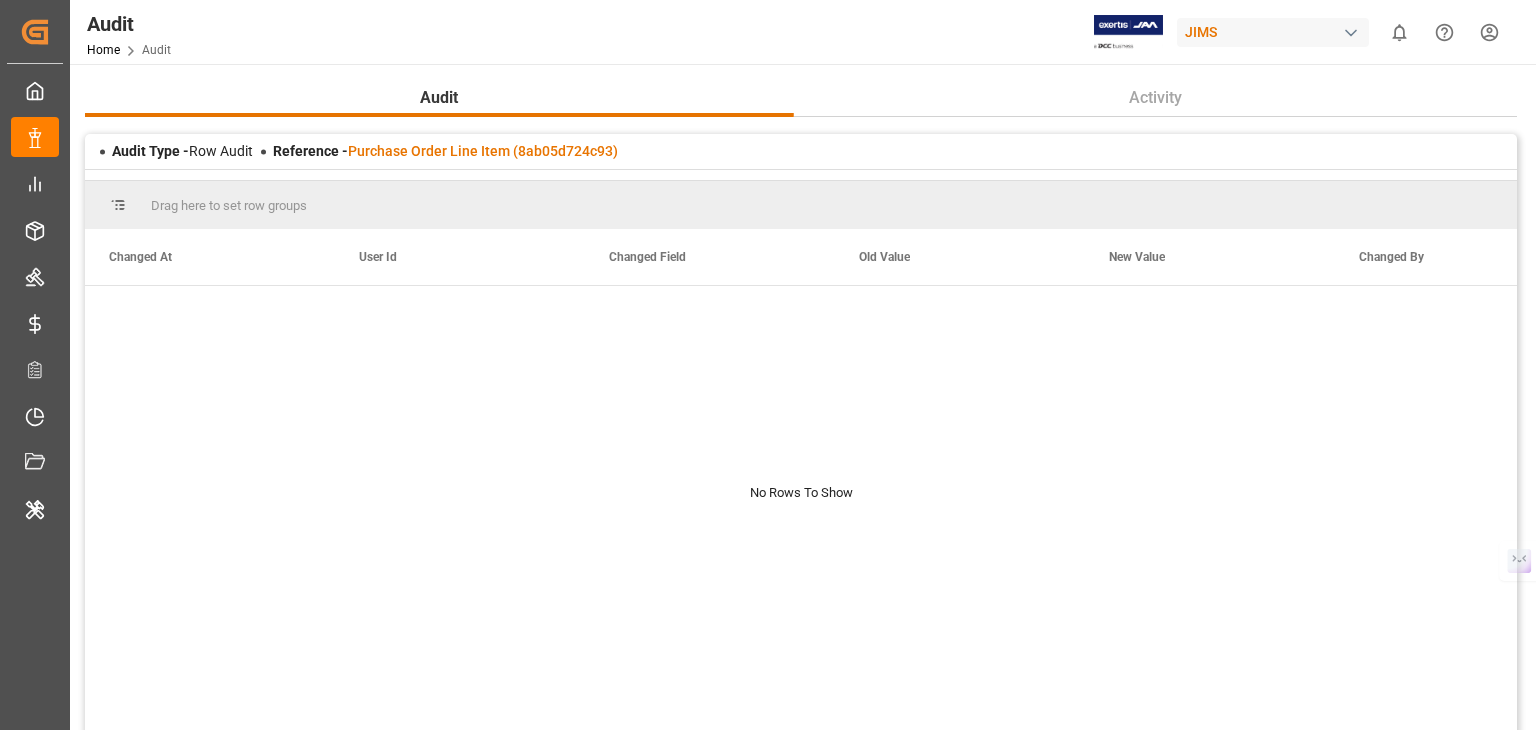 click on "Drag here to set row groups" at bounding box center [229, 205] 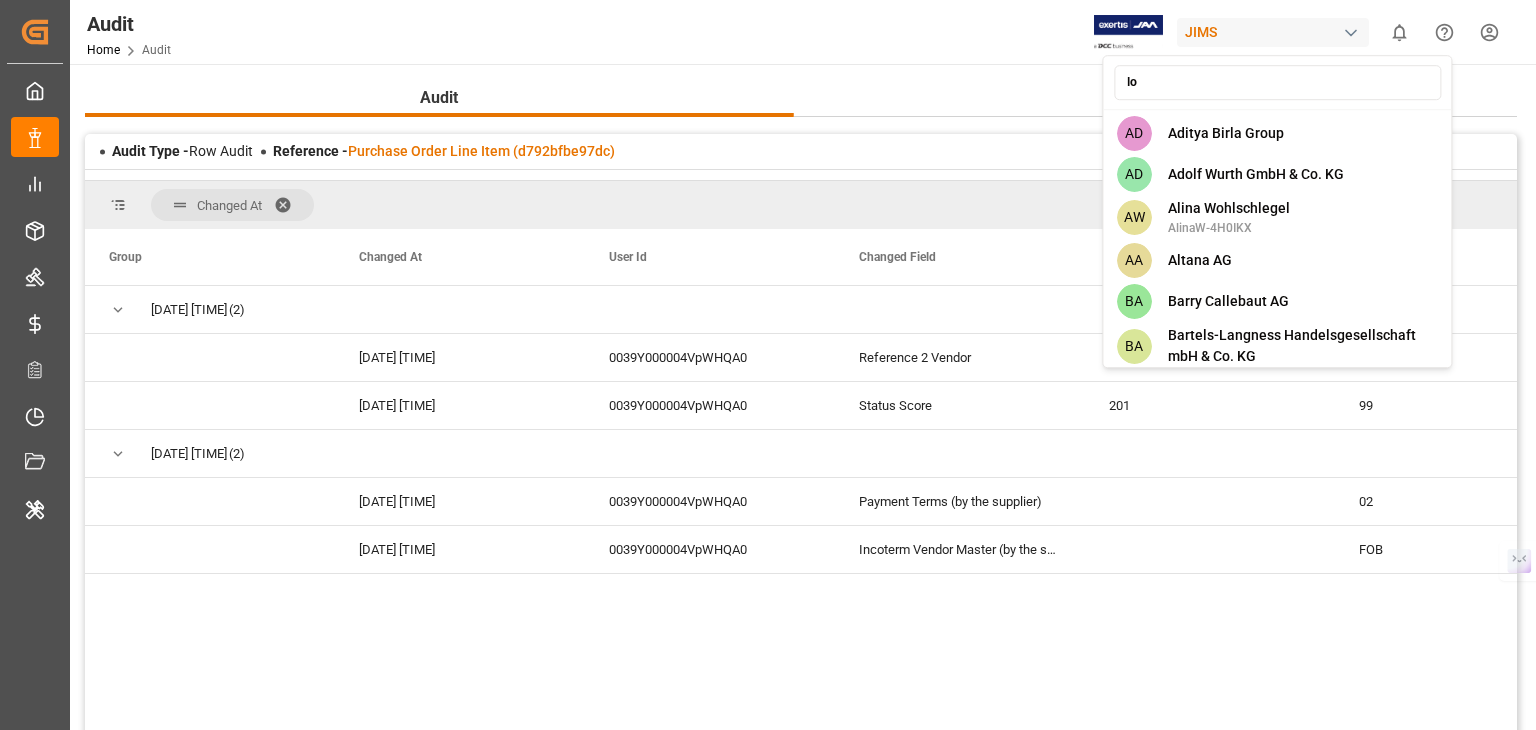 scroll, scrollTop: 0, scrollLeft: 0, axis: both 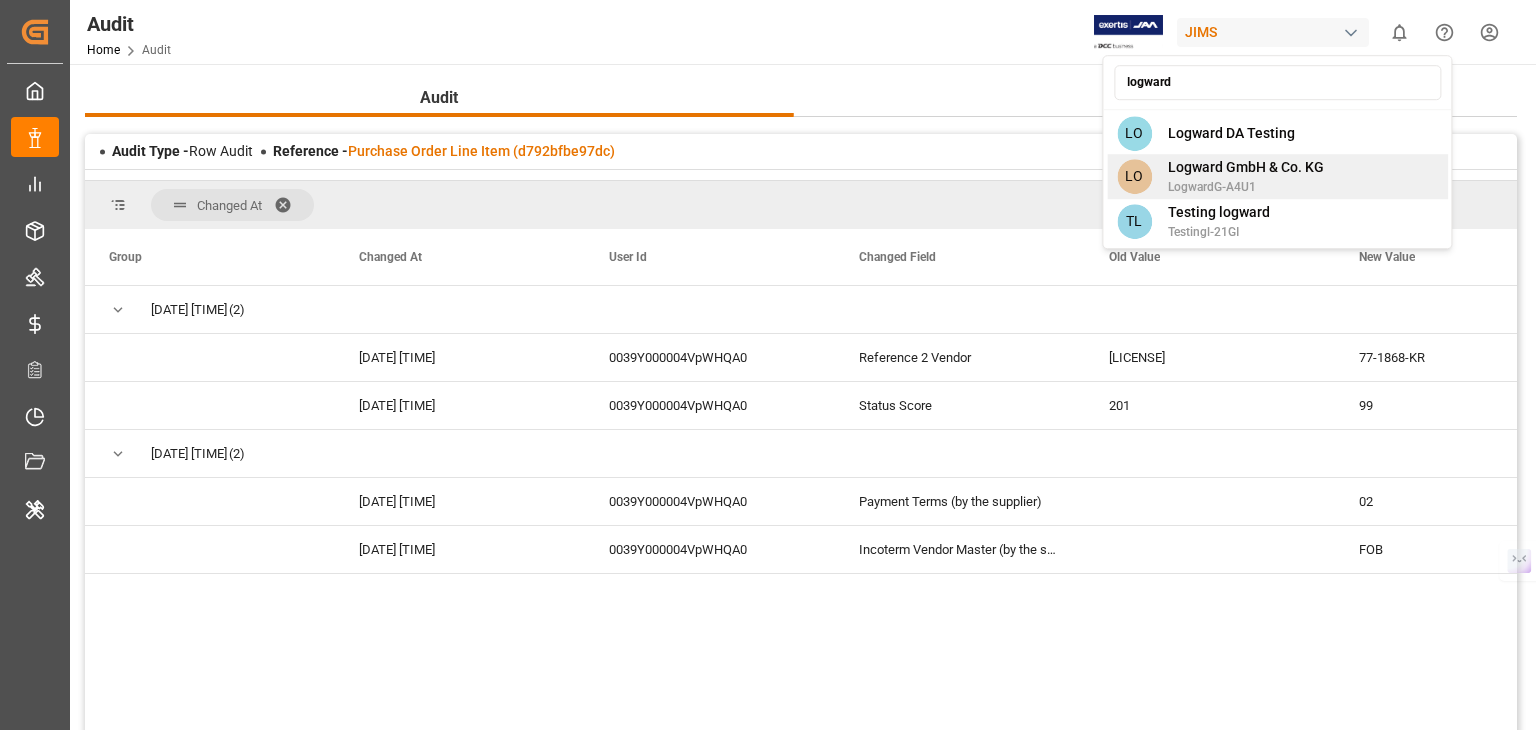 type on "logward" 